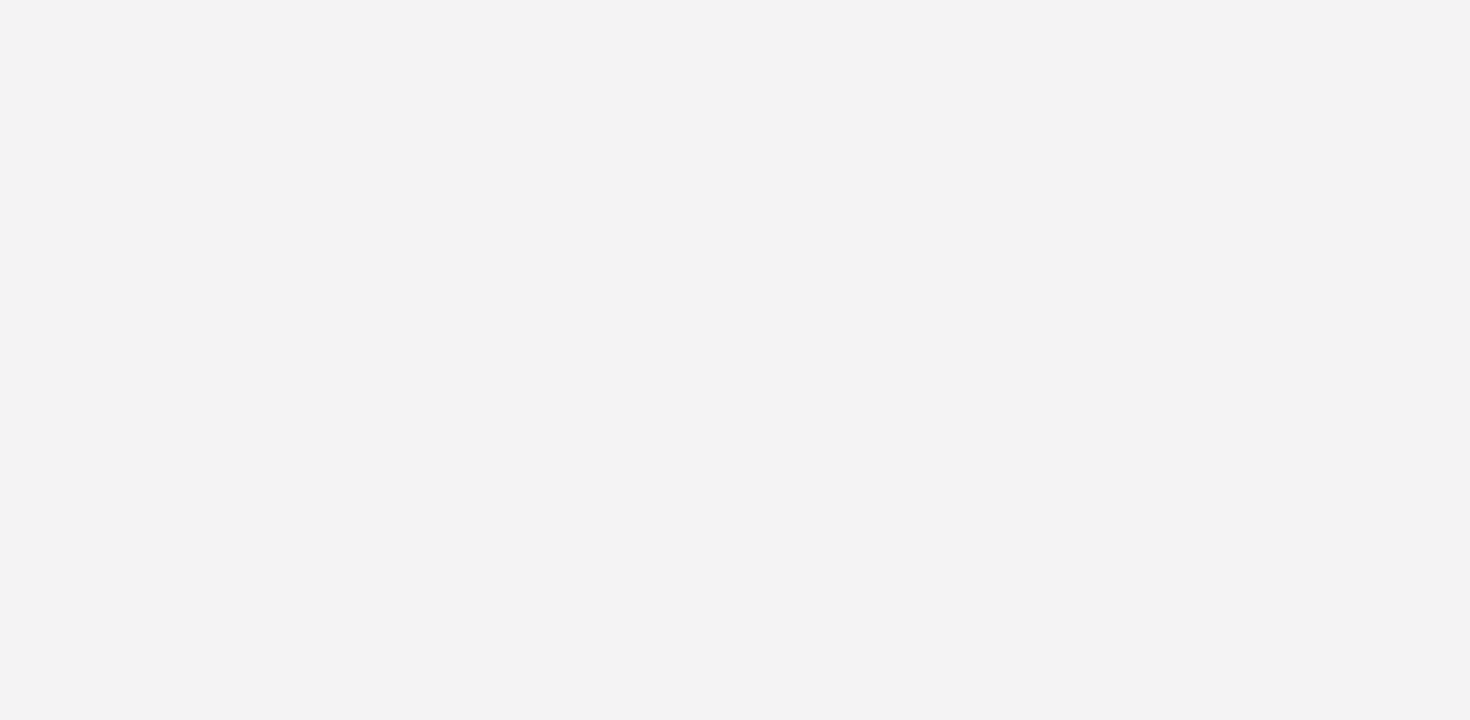 scroll, scrollTop: 0, scrollLeft: 0, axis: both 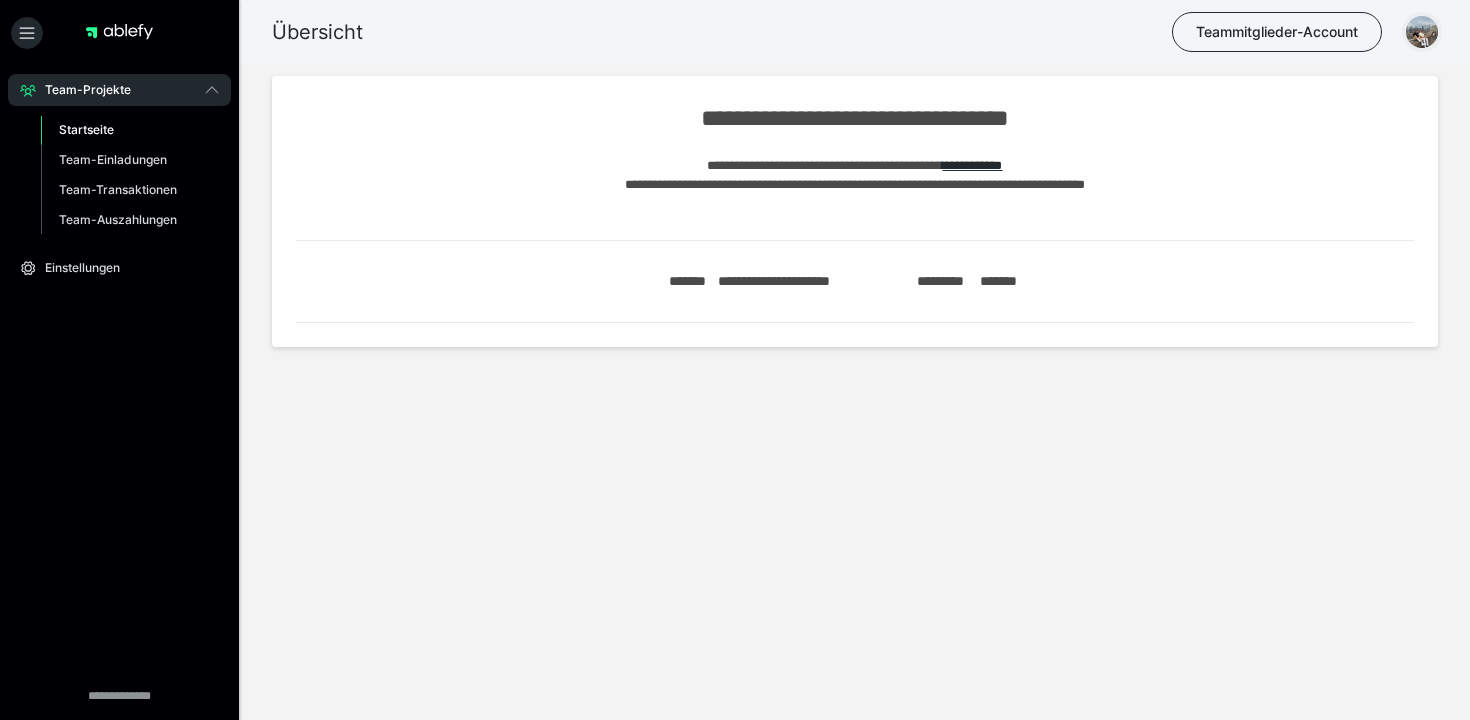 click at bounding box center [1422, 32] 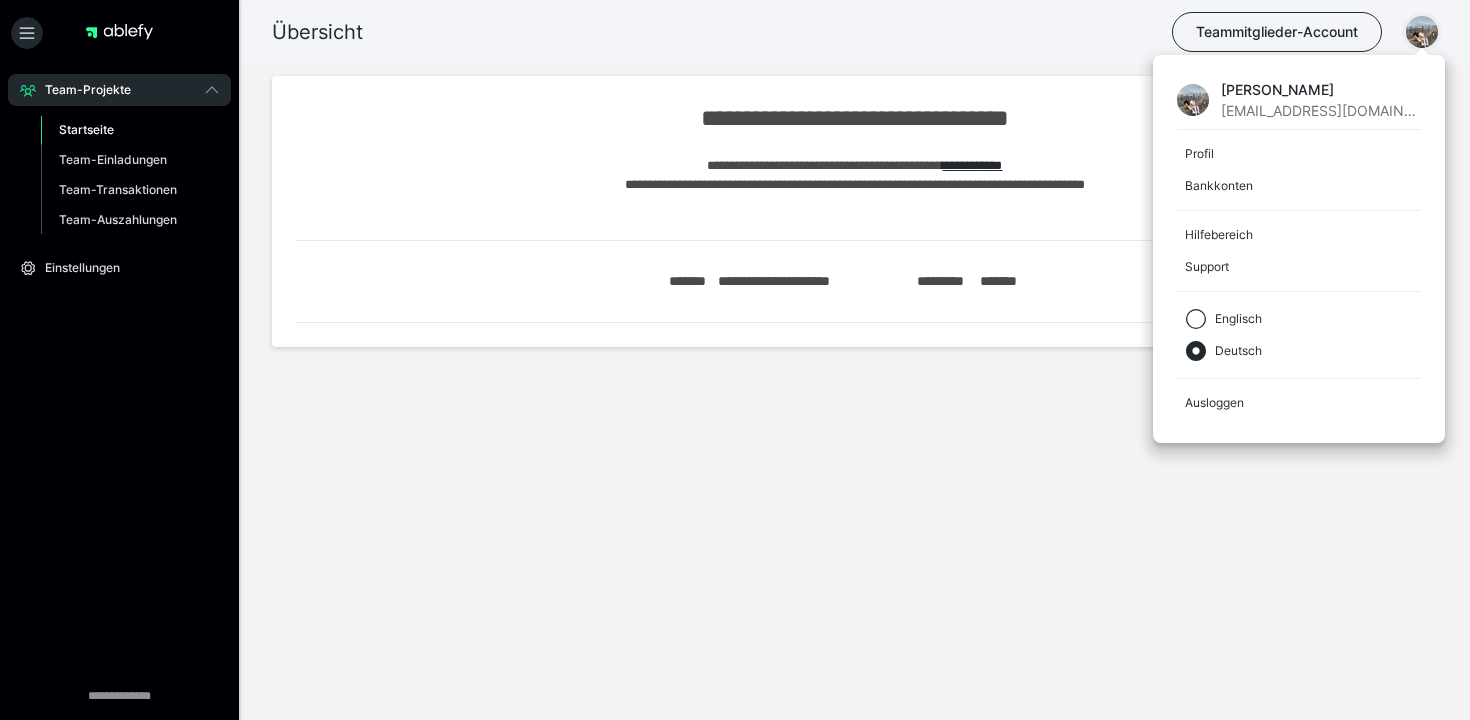 click on "Daniel Mayer daniel.mayer_68@gmx.de Profil Bankkonten Hilfebereich Support Englisch Deutsch Ausloggen" at bounding box center [1299, 249] 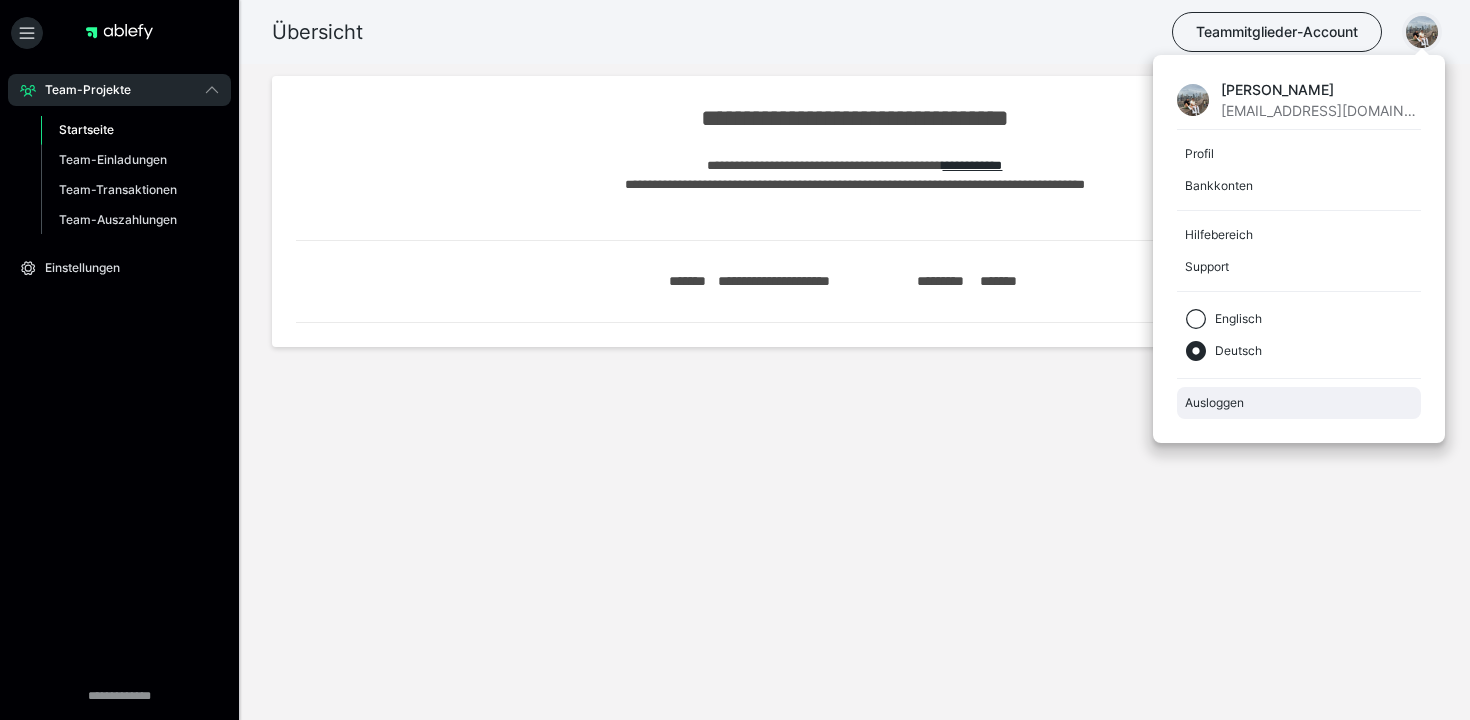 click on "Ausloggen" at bounding box center (1299, 403) 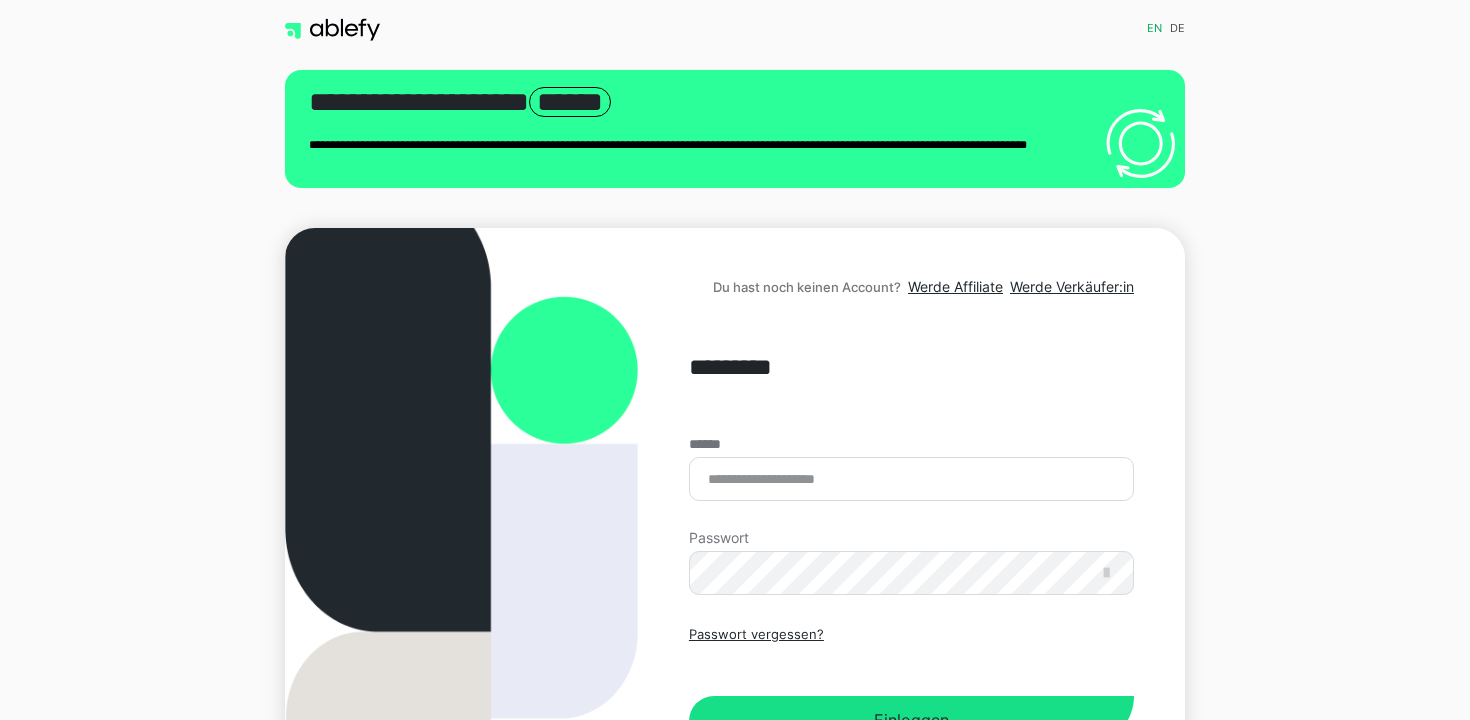 scroll, scrollTop: 0, scrollLeft: 0, axis: both 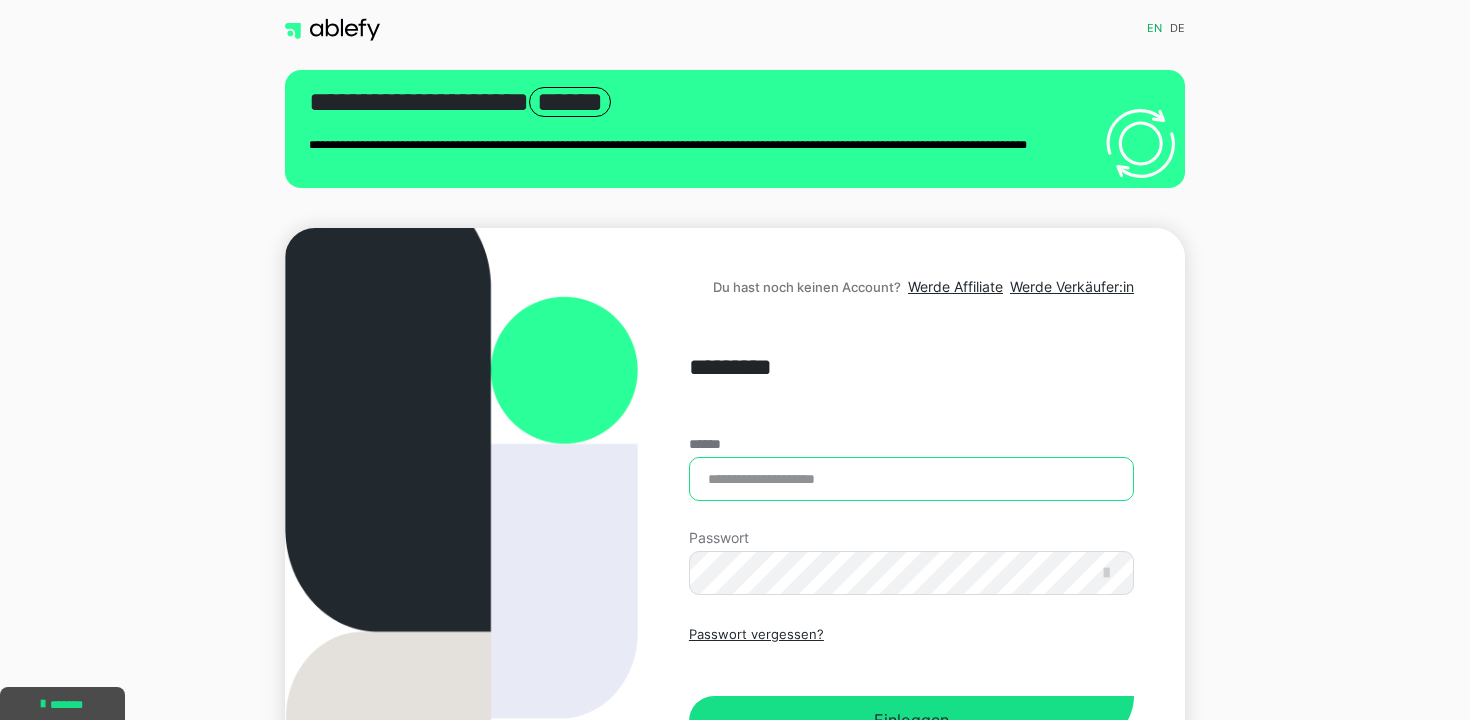 click on "******" at bounding box center [911, 479] 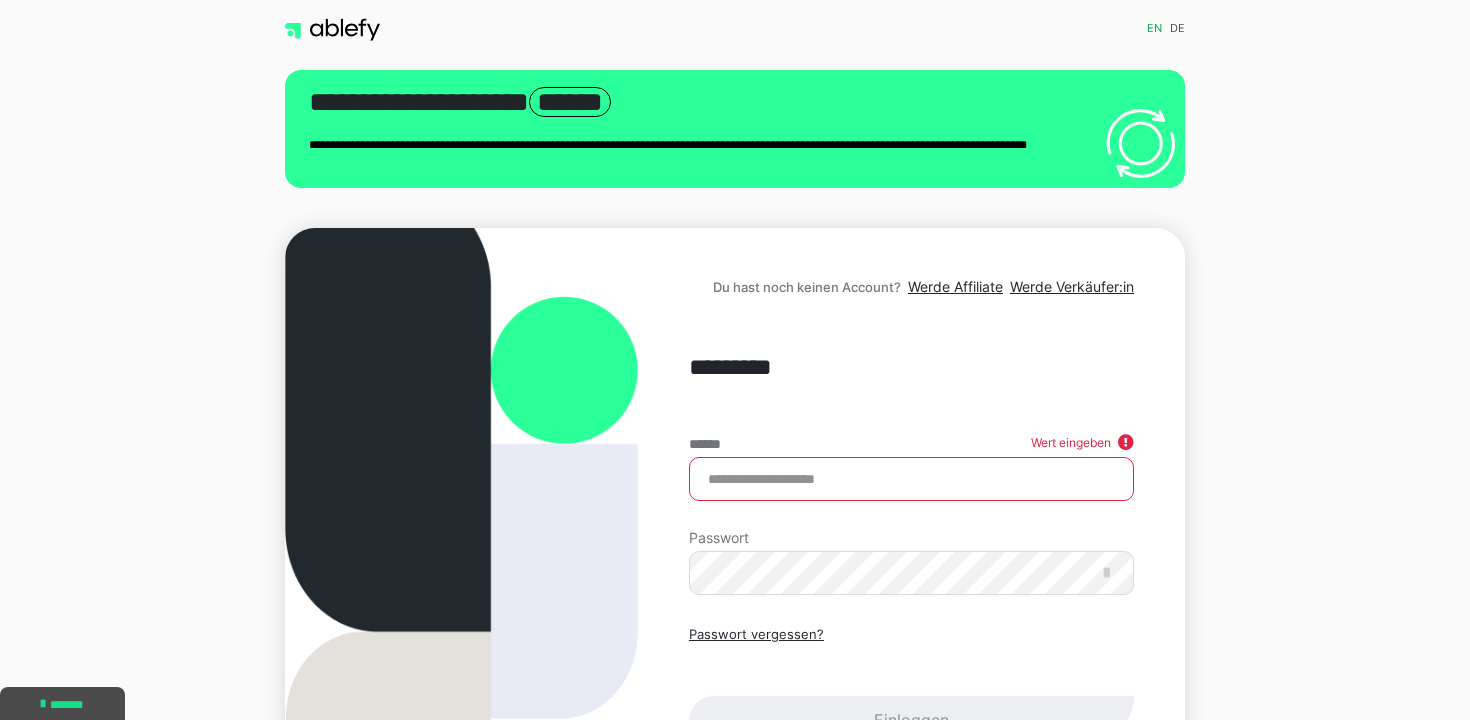 type on "**********" 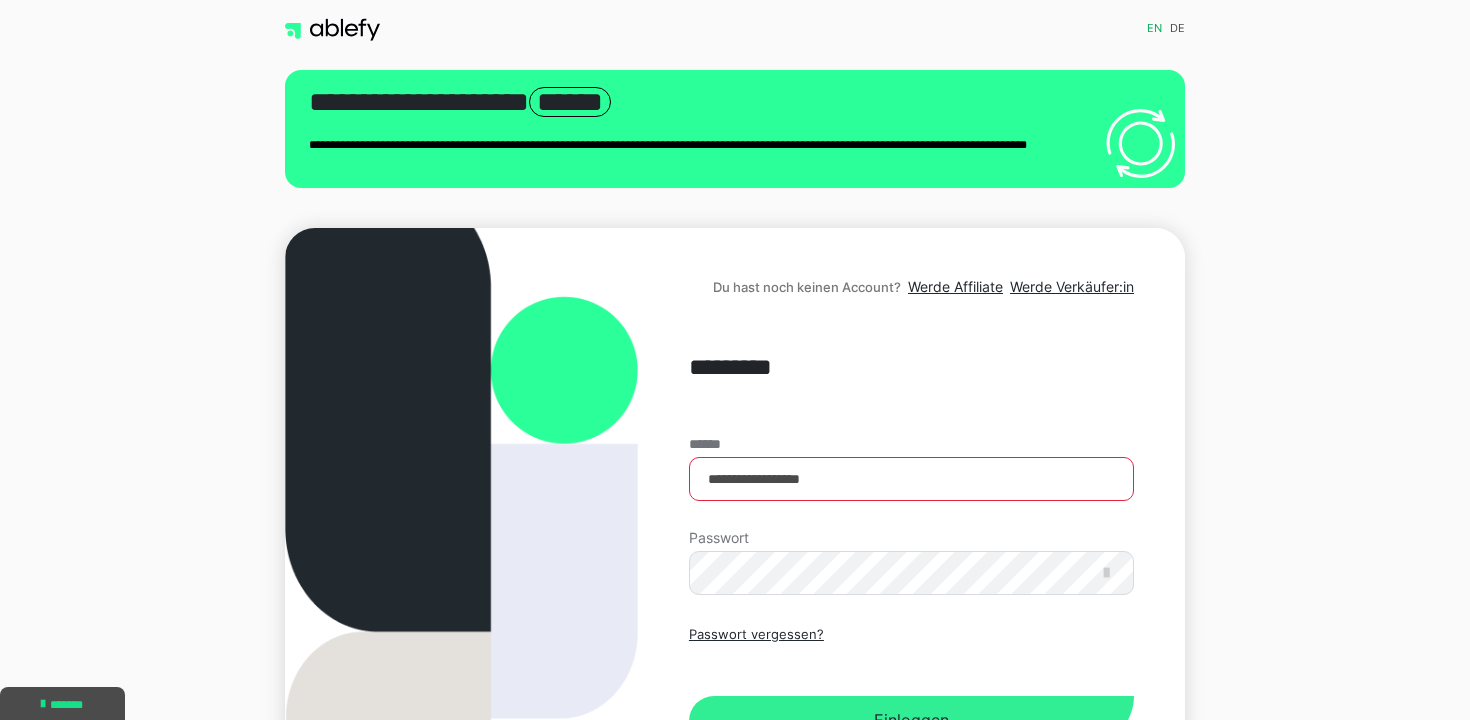 click on "Einloggen" at bounding box center (911, 721) 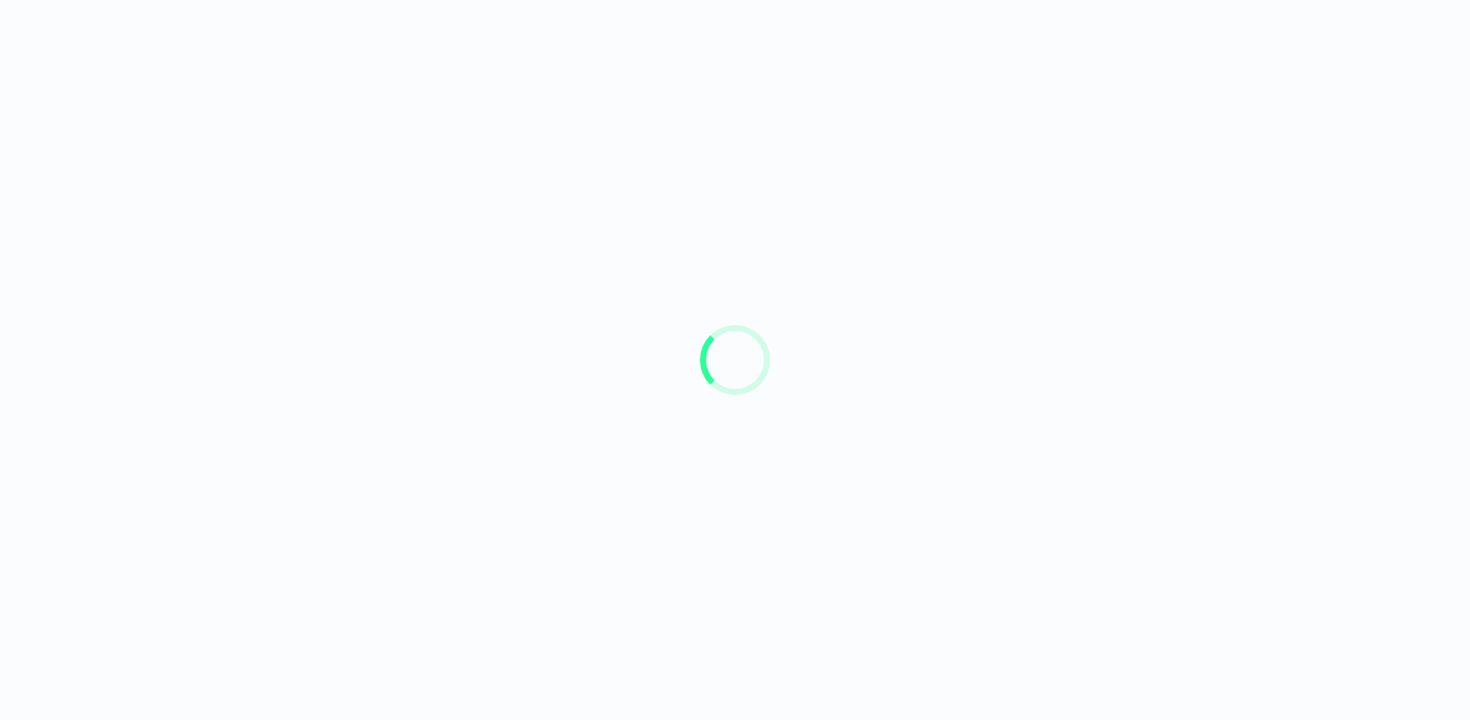 scroll, scrollTop: 0, scrollLeft: 0, axis: both 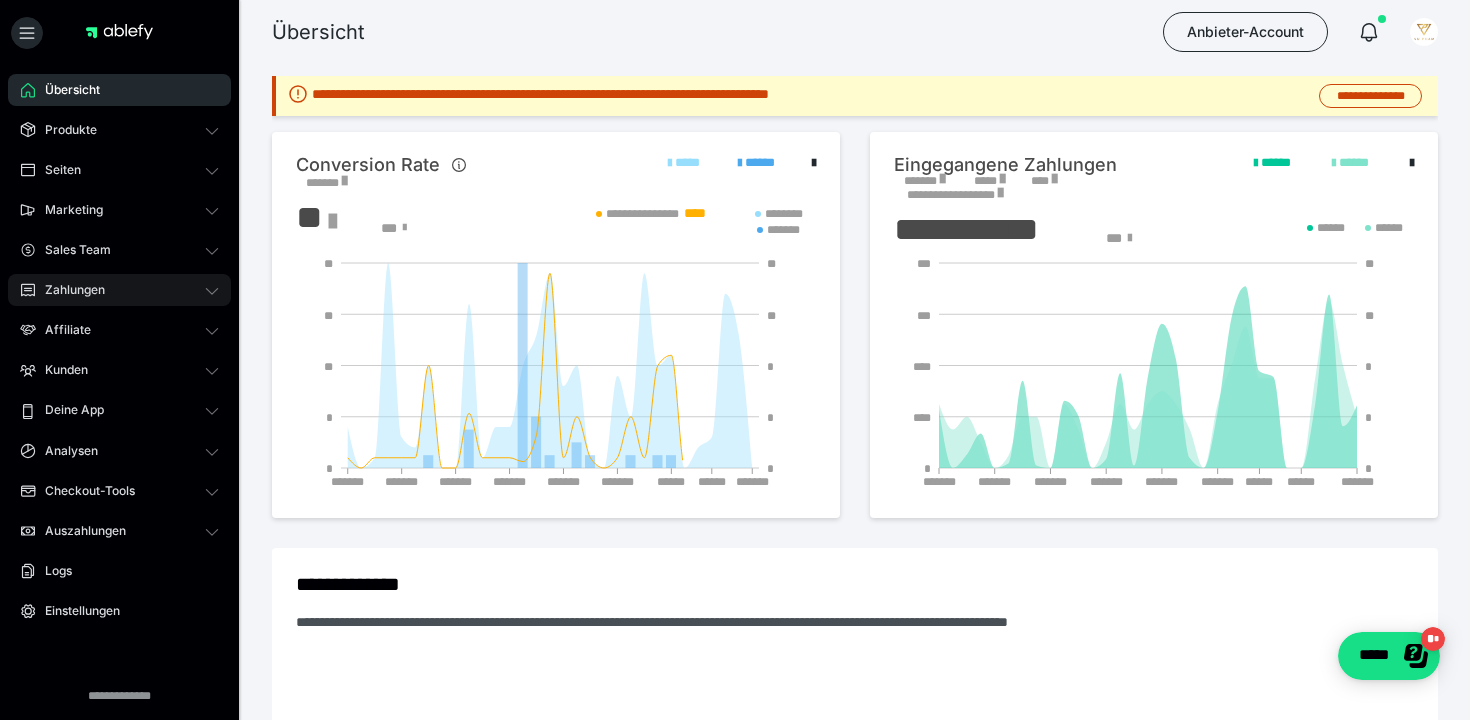 click on "Zahlungen" at bounding box center (119, 290) 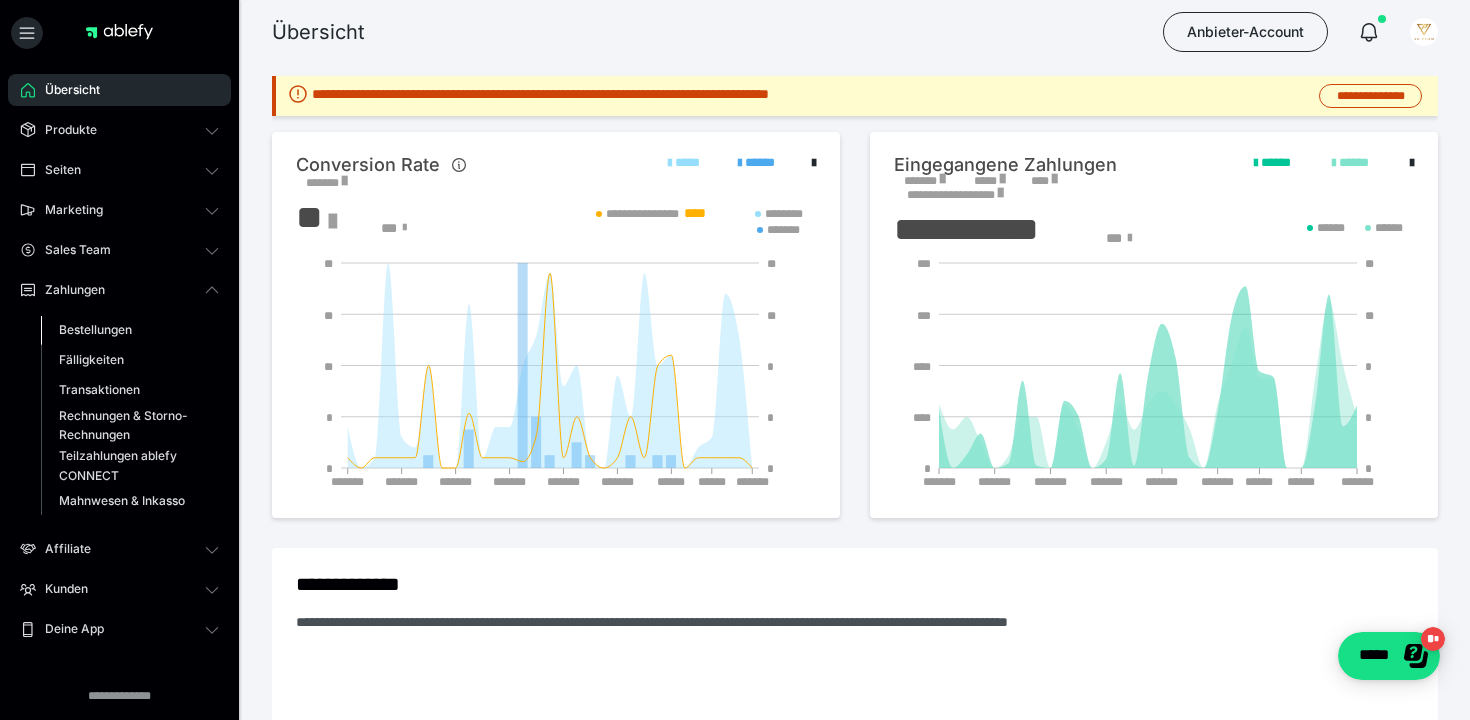 click on "Bestellungen" at bounding box center [95, 329] 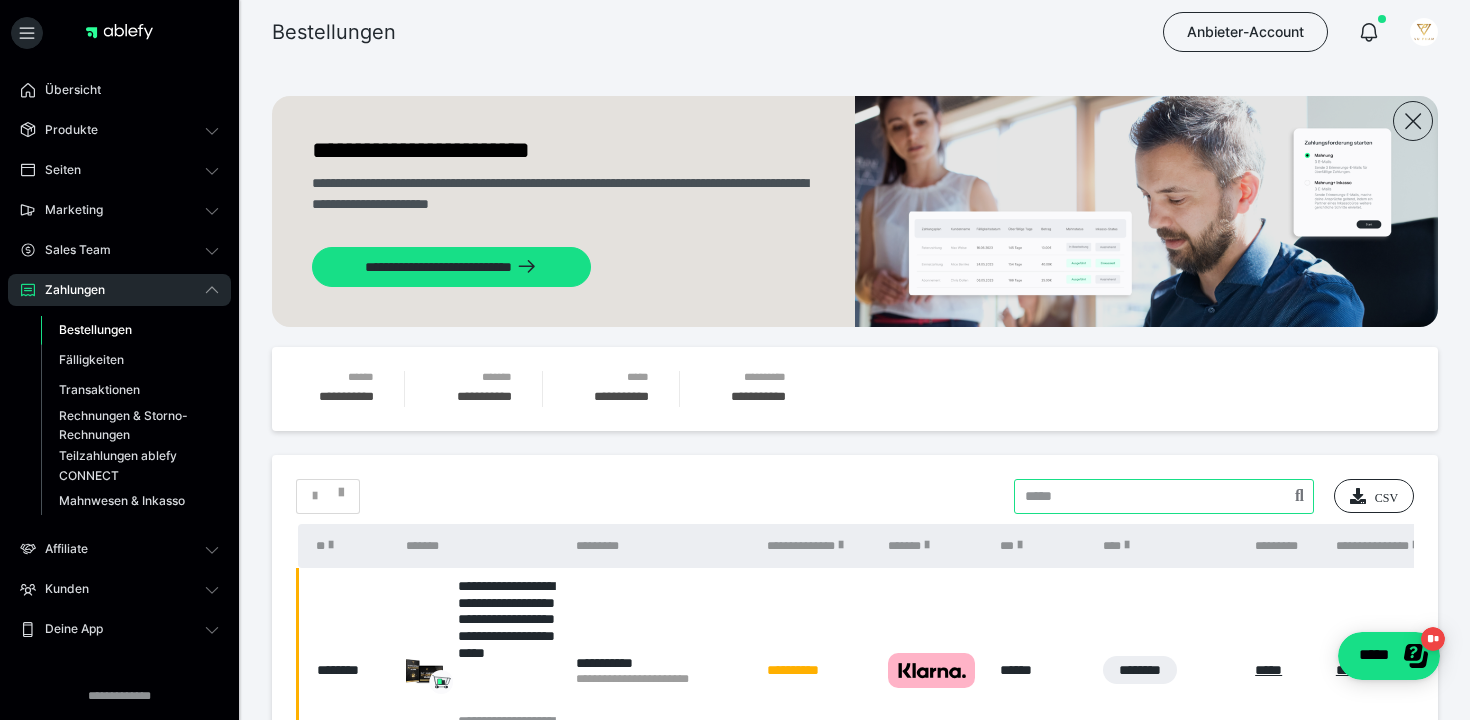 click at bounding box center [1164, 496] 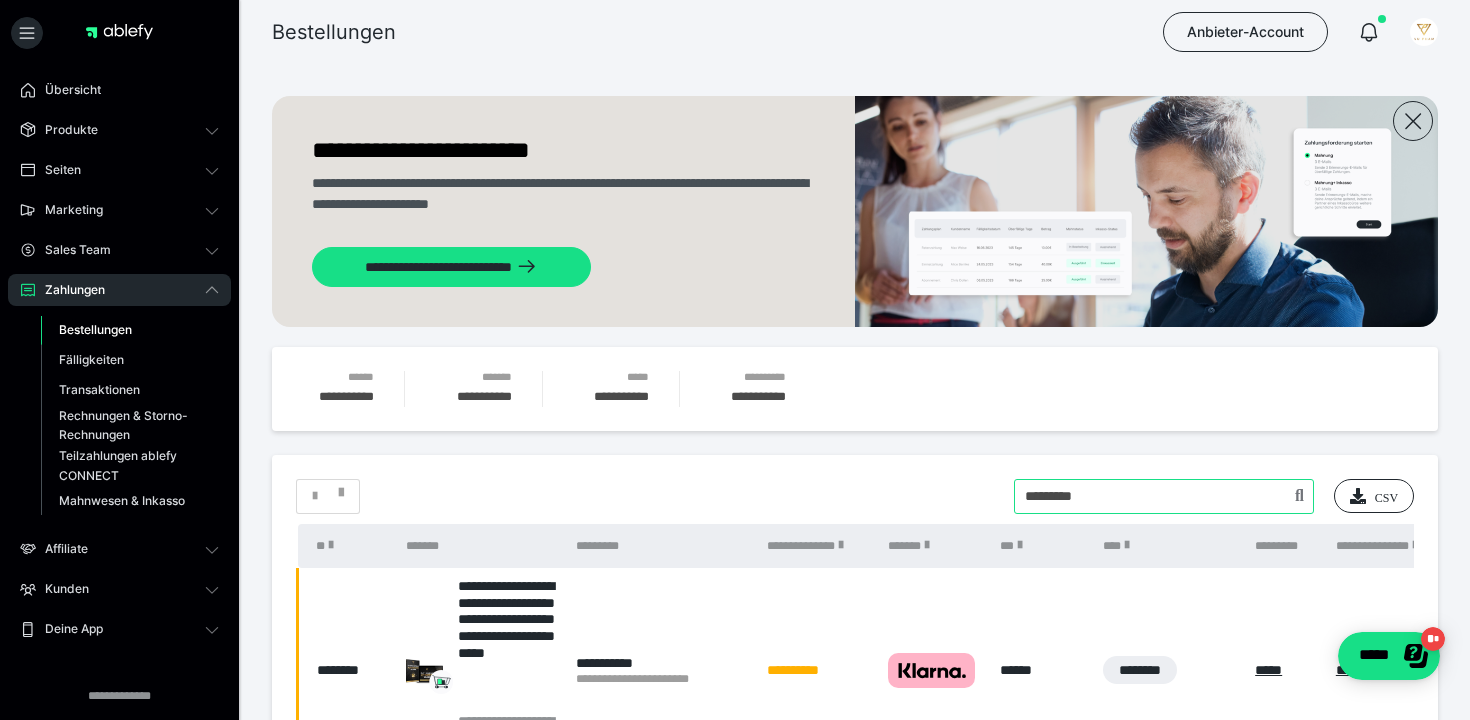 type on "*********" 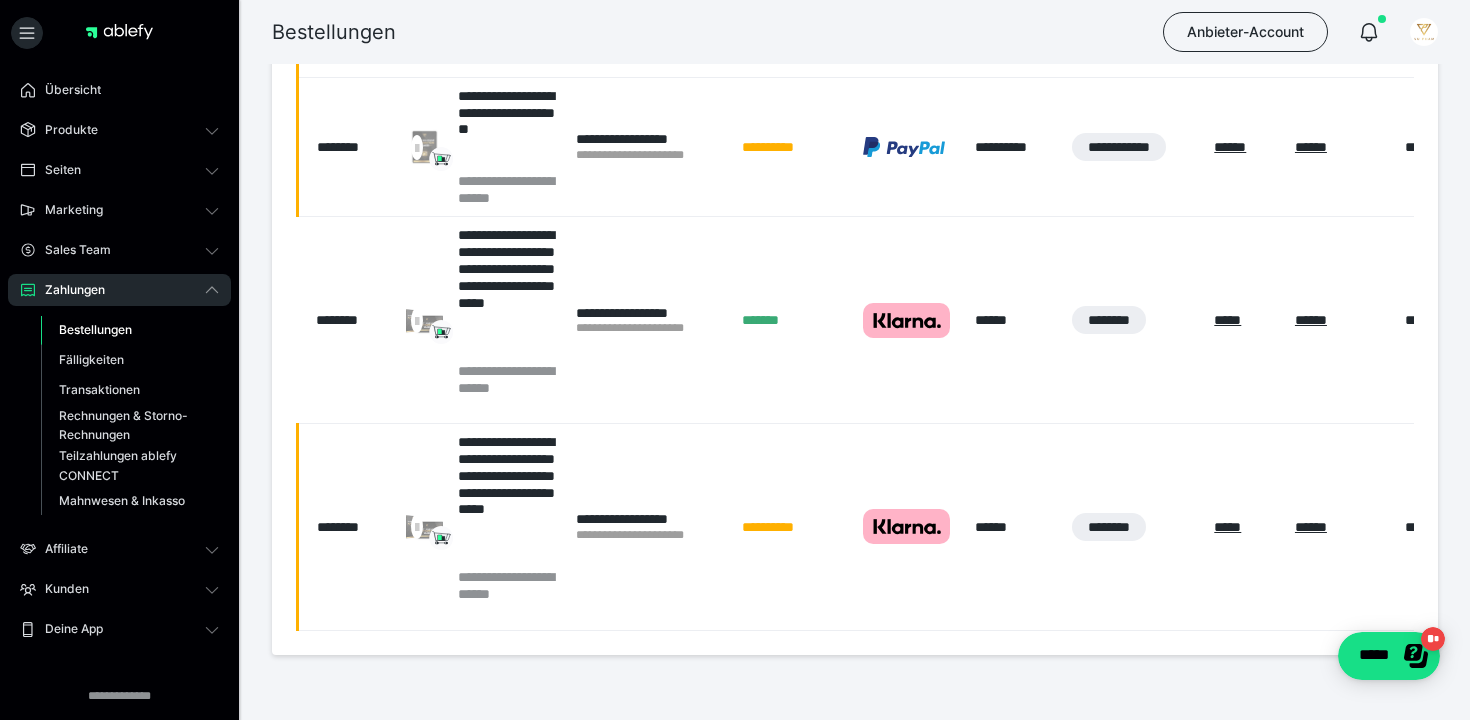 scroll, scrollTop: 746, scrollLeft: 0, axis: vertical 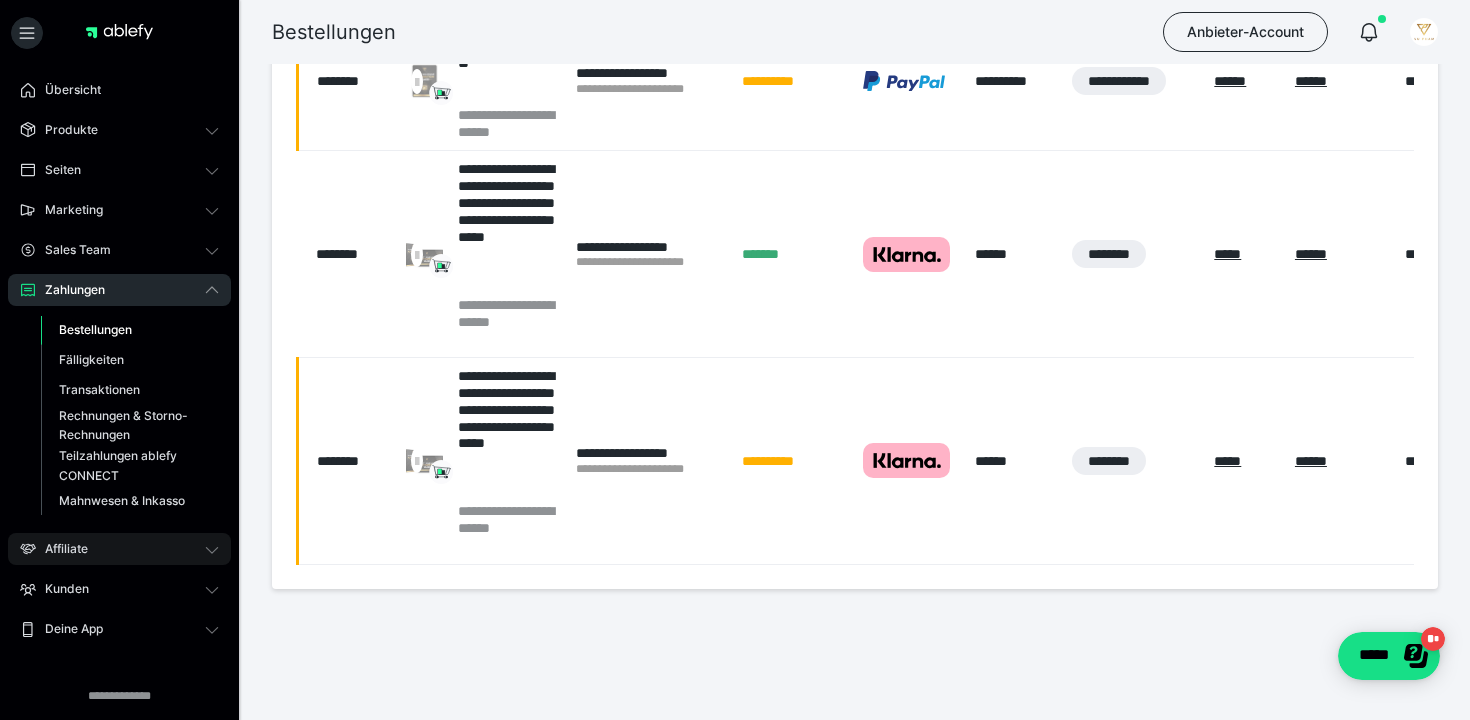 click on "Affiliate" at bounding box center [119, 549] 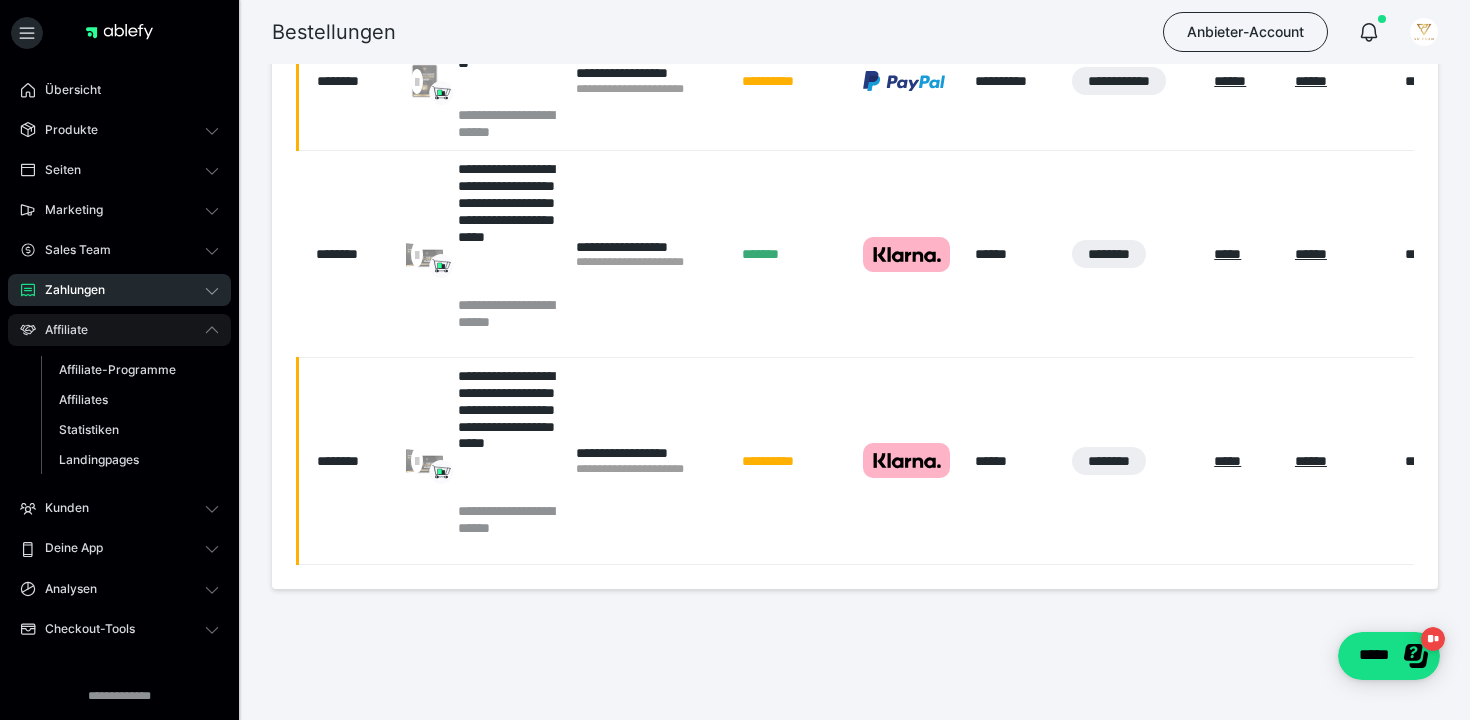 click on "Affiliate" at bounding box center (119, 330) 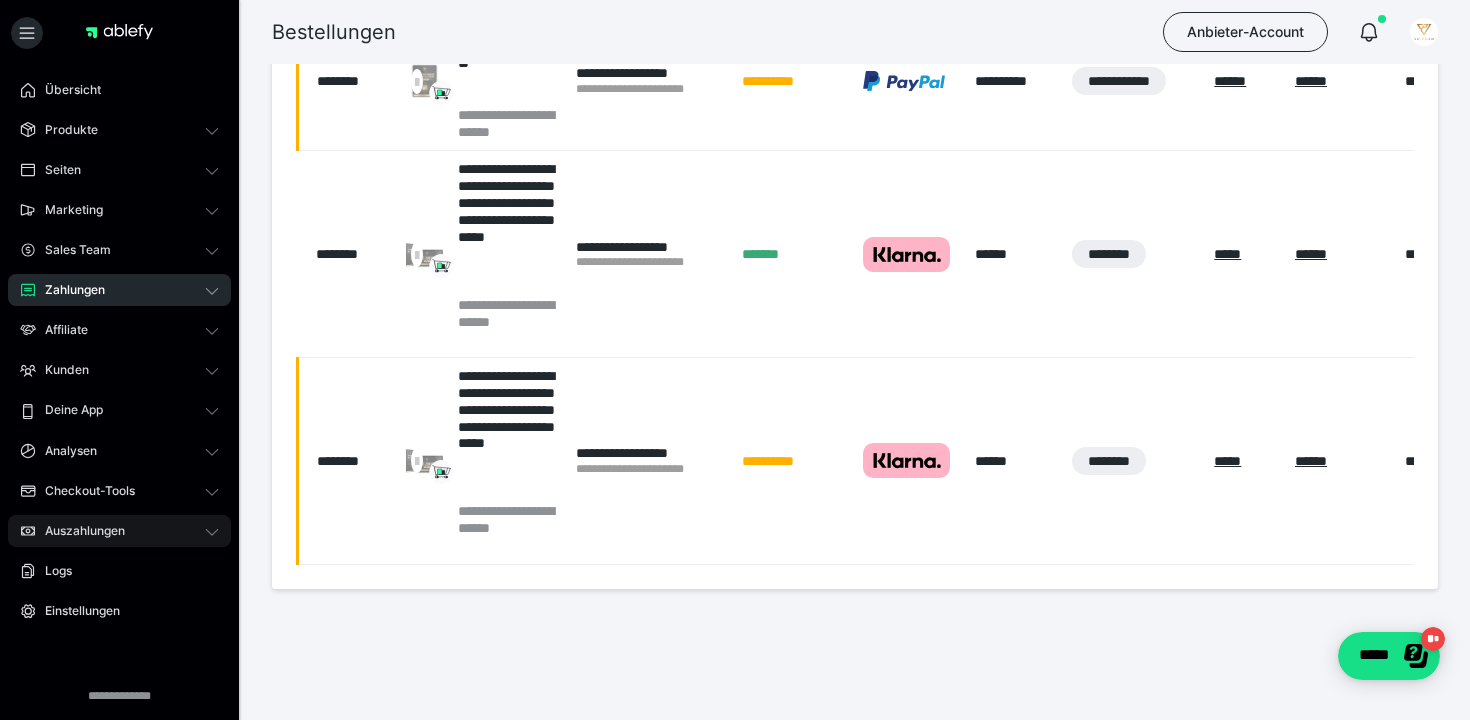 click on "Auszahlungen" at bounding box center [78, 531] 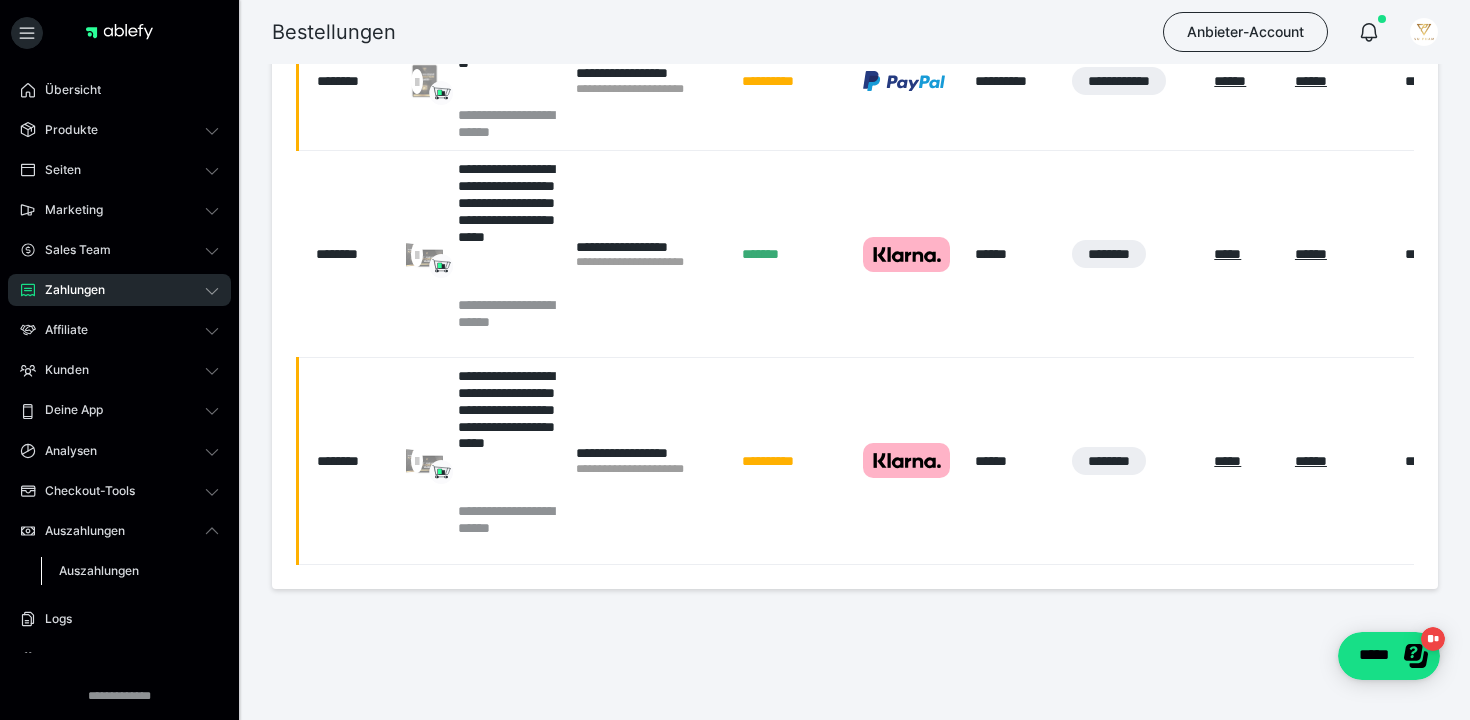 click on "Auszahlungen" at bounding box center (99, 570) 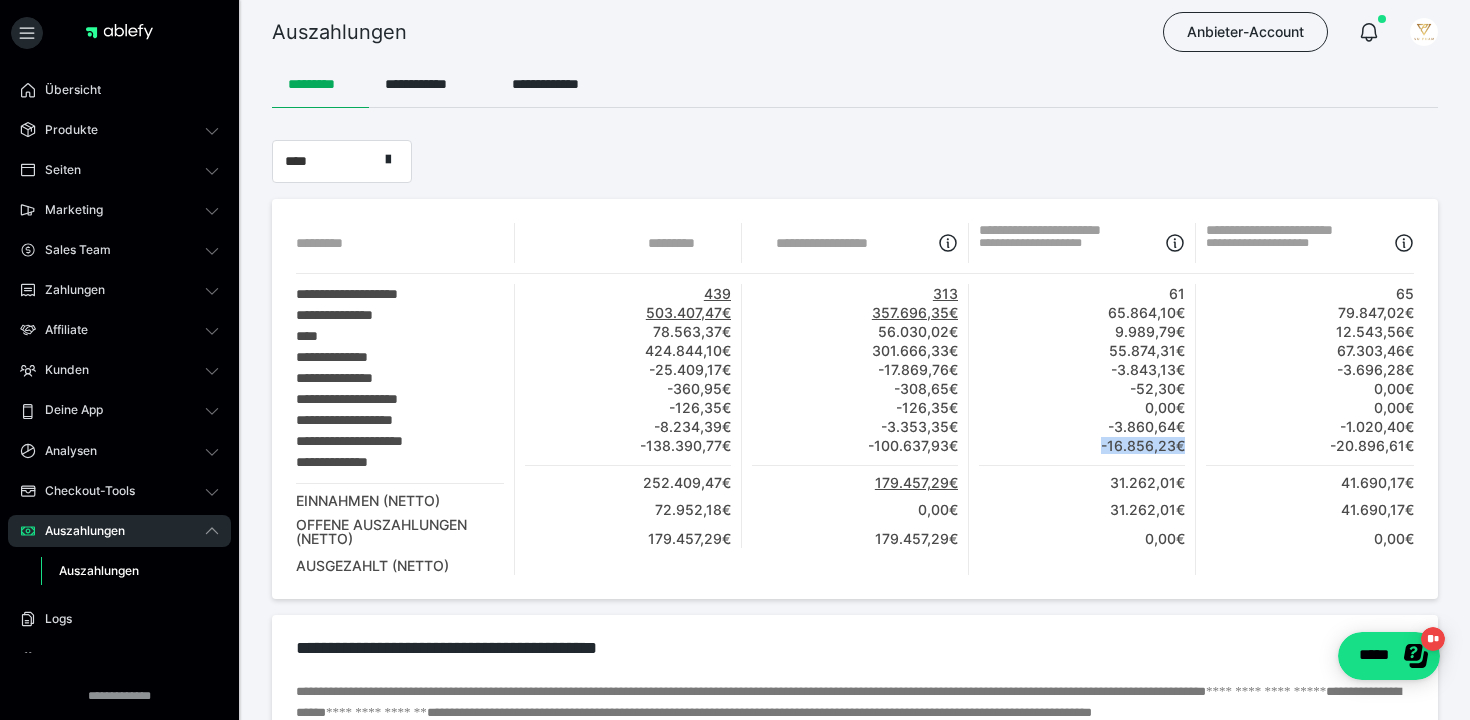 drag, startPoint x: 1102, startPoint y: 446, endPoint x: 1190, endPoint y: 439, distance: 88.27797 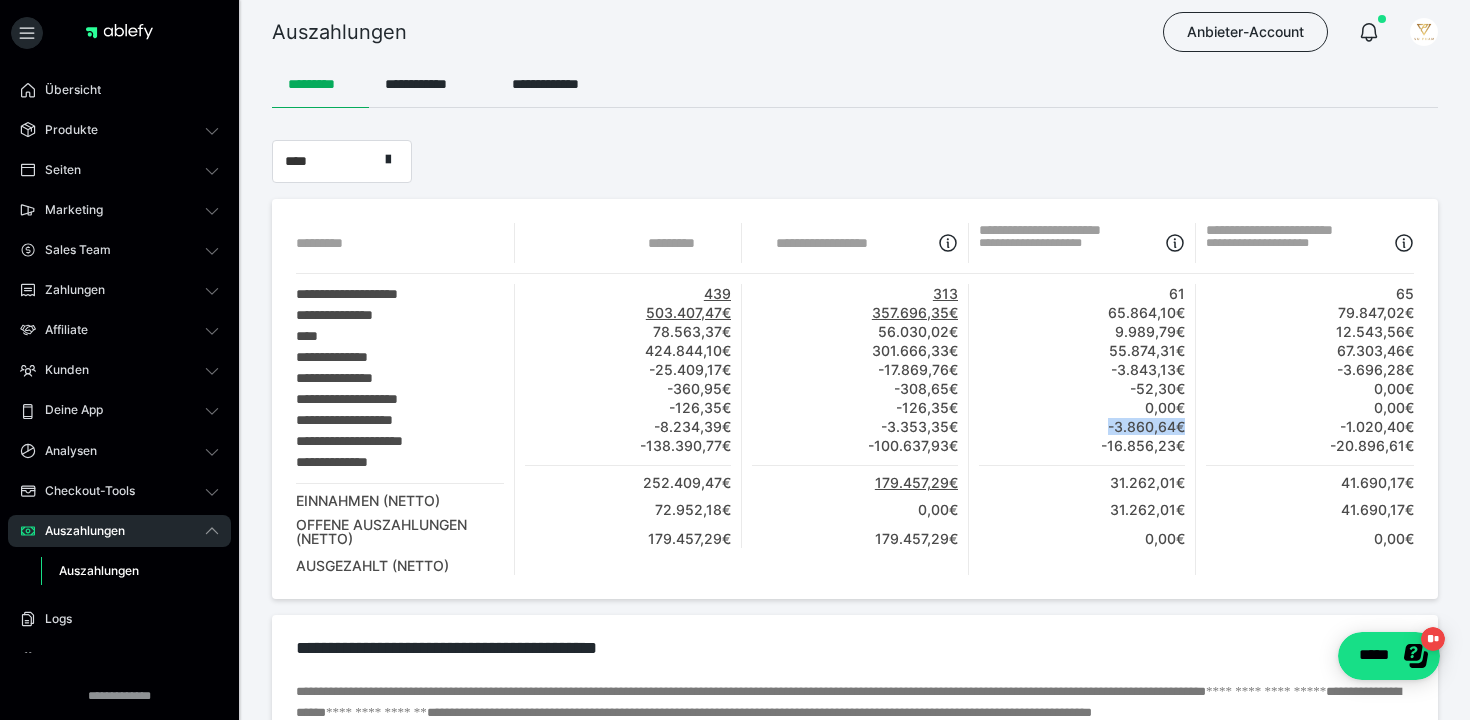 drag, startPoint x: 1084, startPoint y: 431, endPoint x: 1192, endPoint y: 431, distance: 108 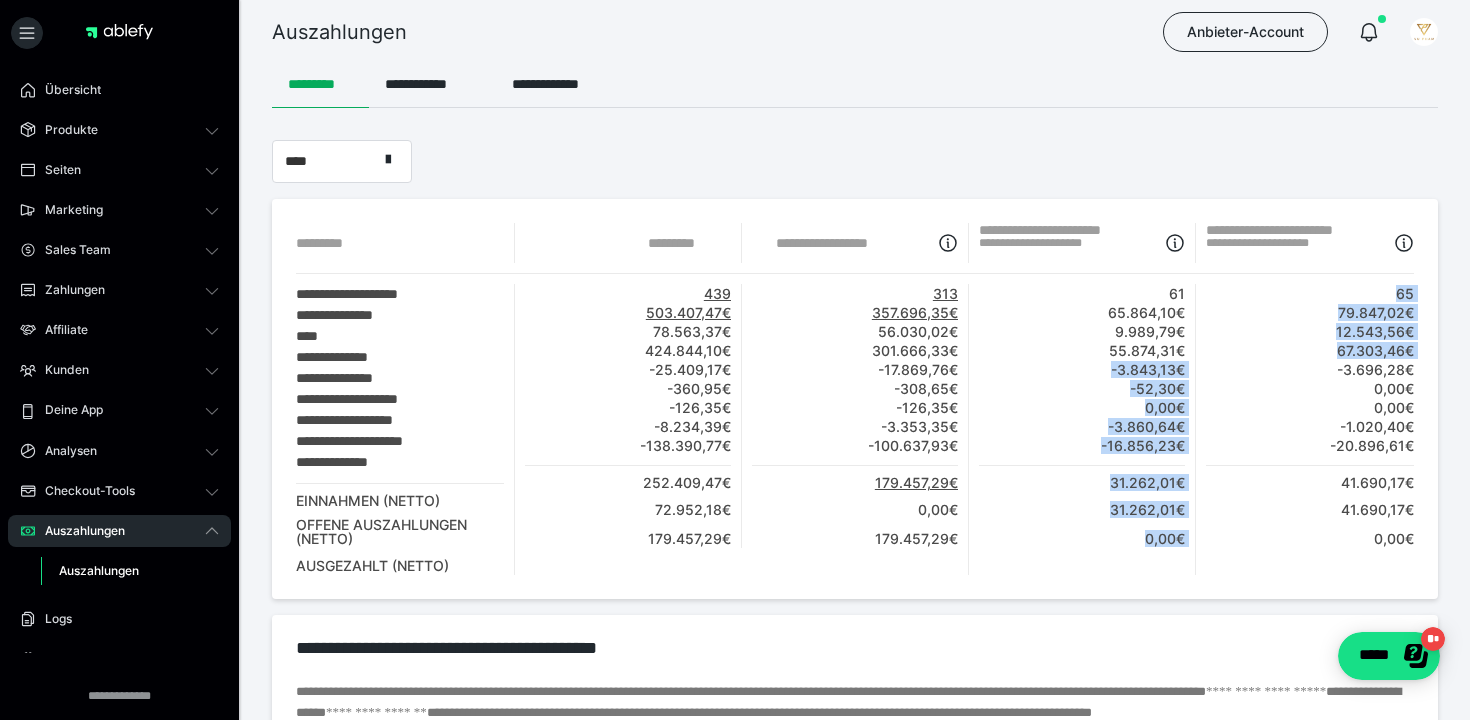 drag, startPoint x: 1087, startPoint y: 366, endPoint x: 1208, endPoint y: 372, distance: 121.14867 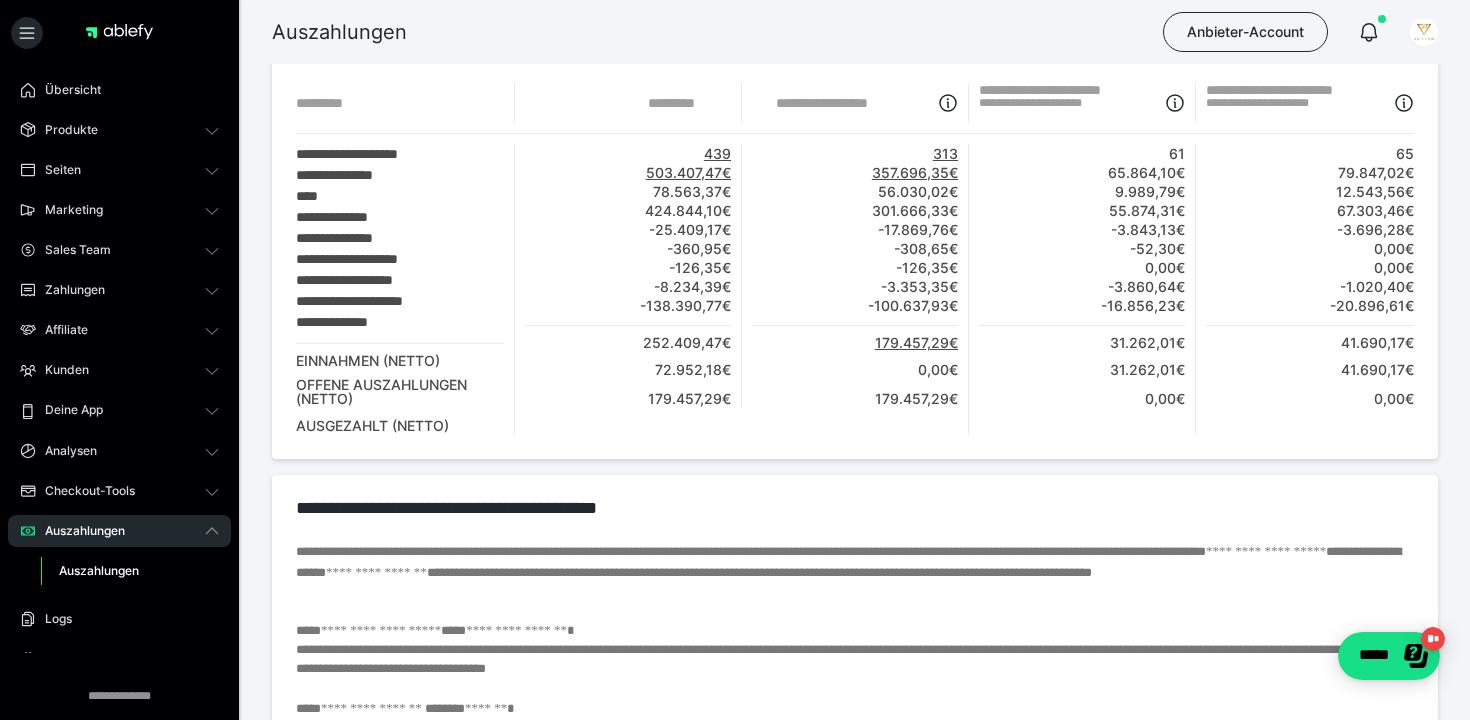 scroll, scrollTop: 141, scrollLeft: 0, axis: vertical 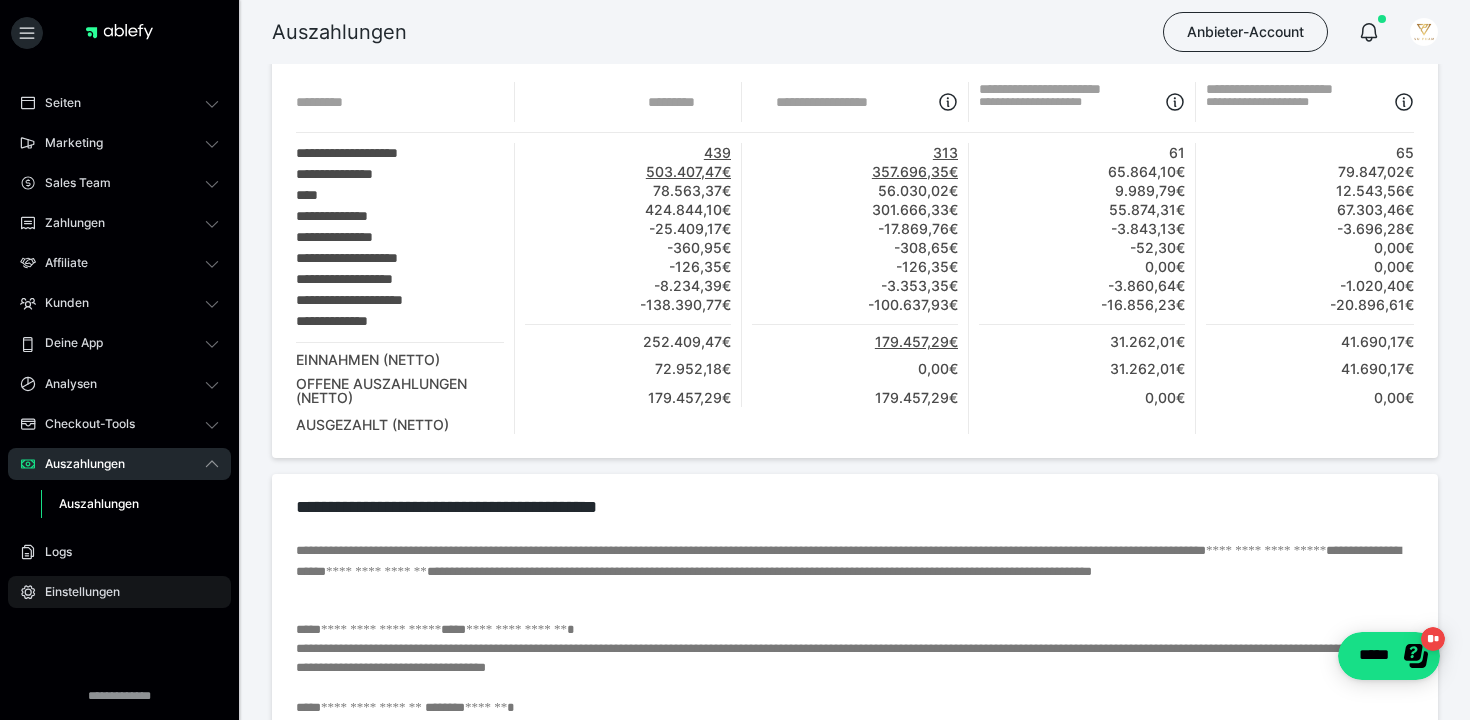 click on "Einstellungen" at bounding box center [75, 592] 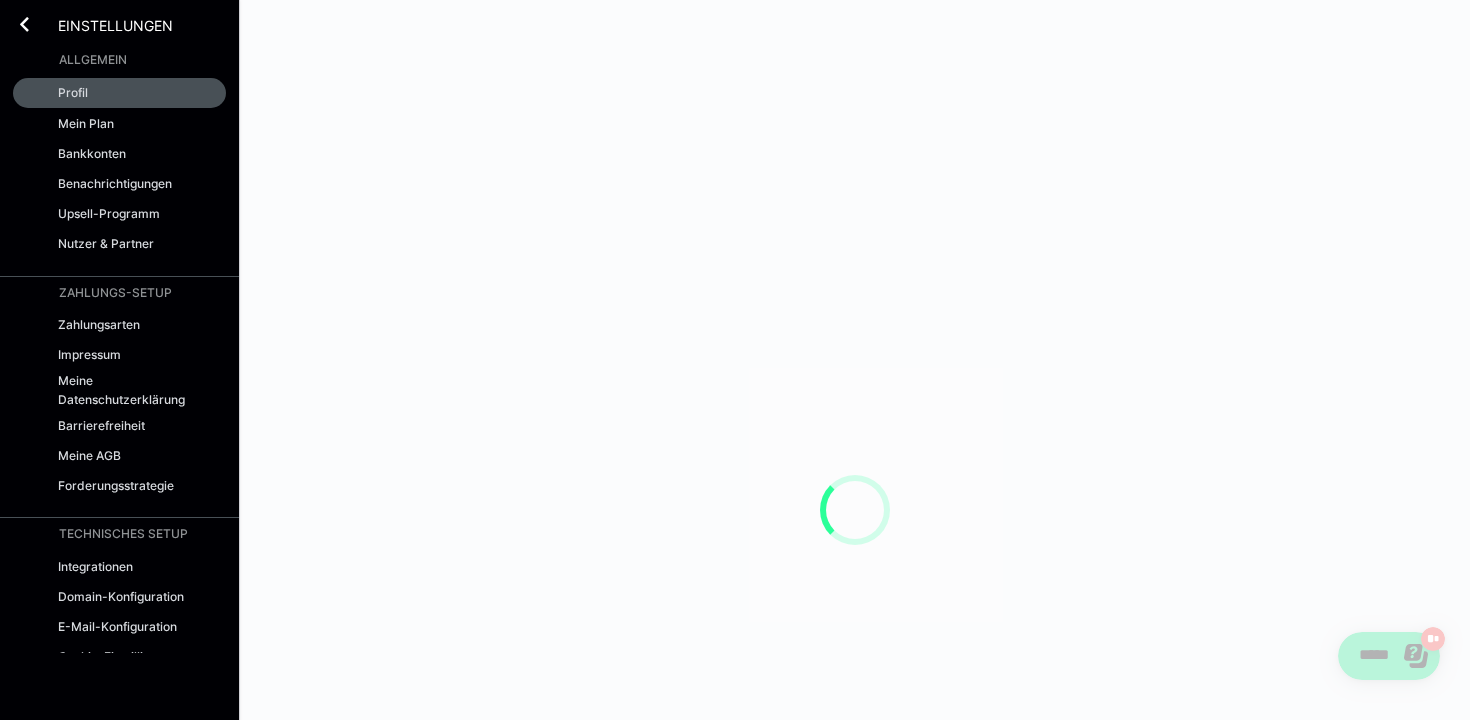 scroll, scrollTop: 0, scrollLeft: 0, axis: both 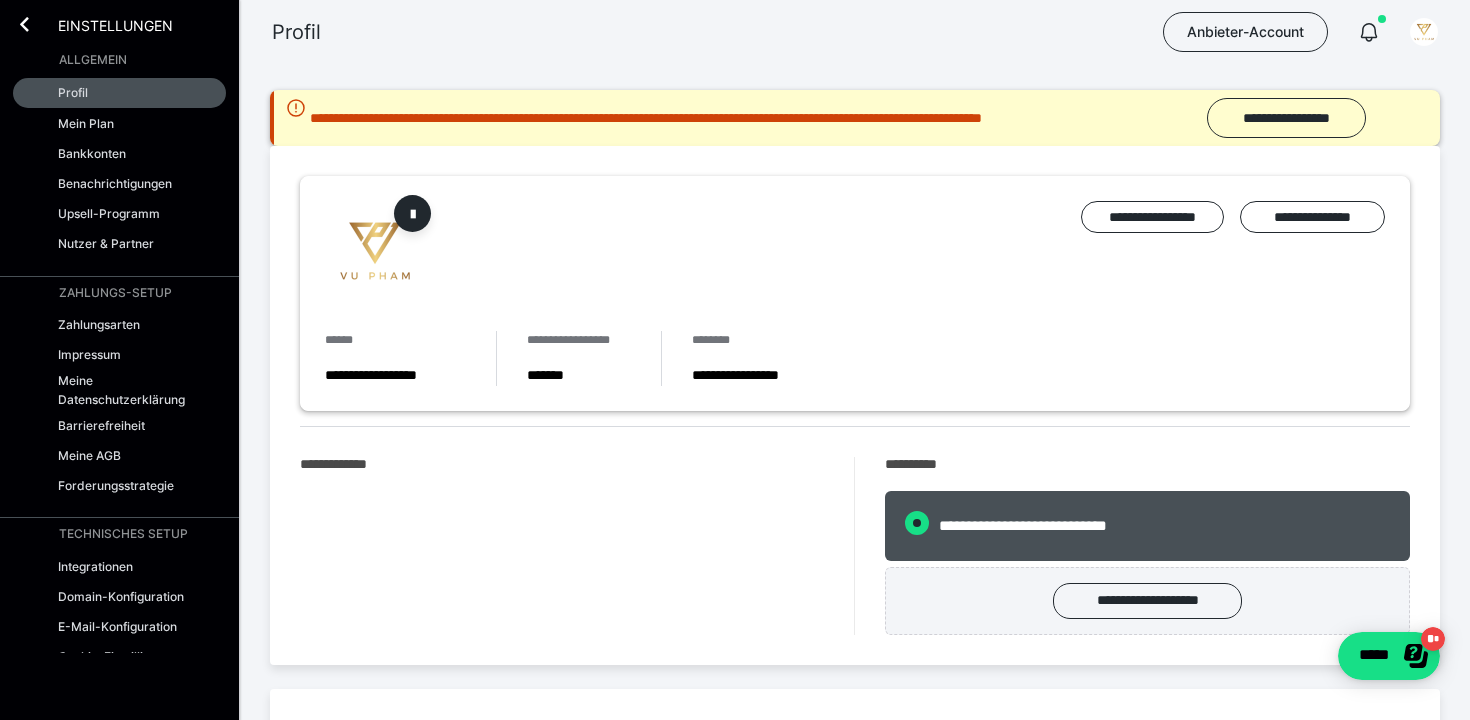 radio on "****" 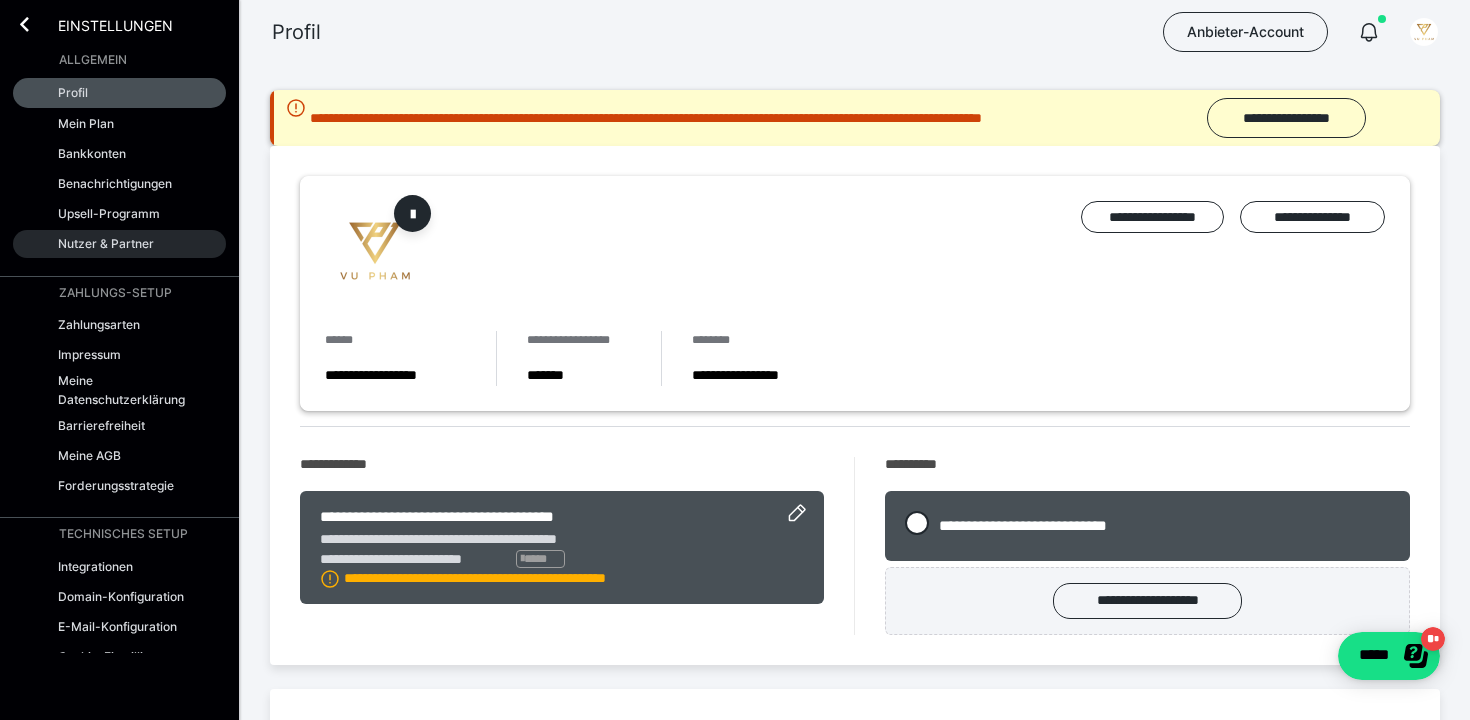 click on "Nutzer & Partner" at bounding box center (119, 244) 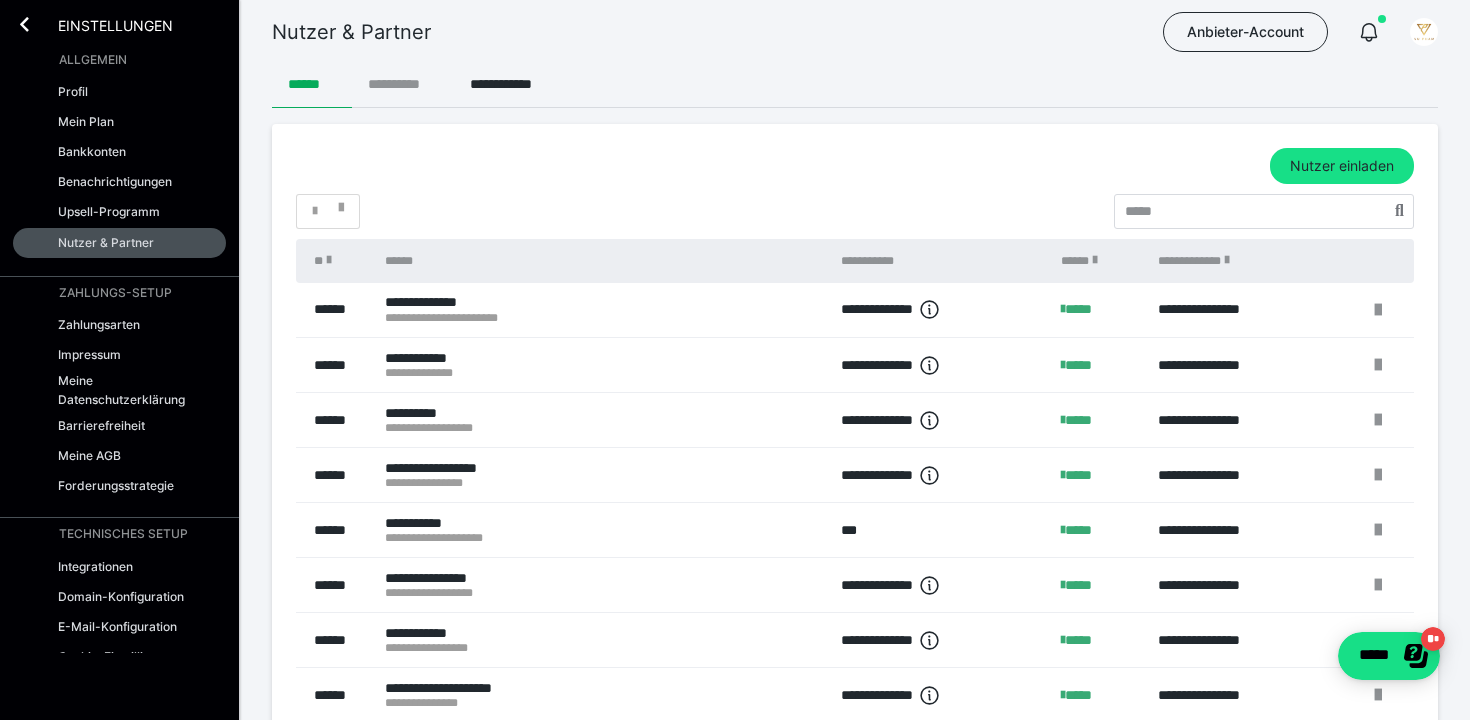 click on "**********" at bounding box center [403, 84] 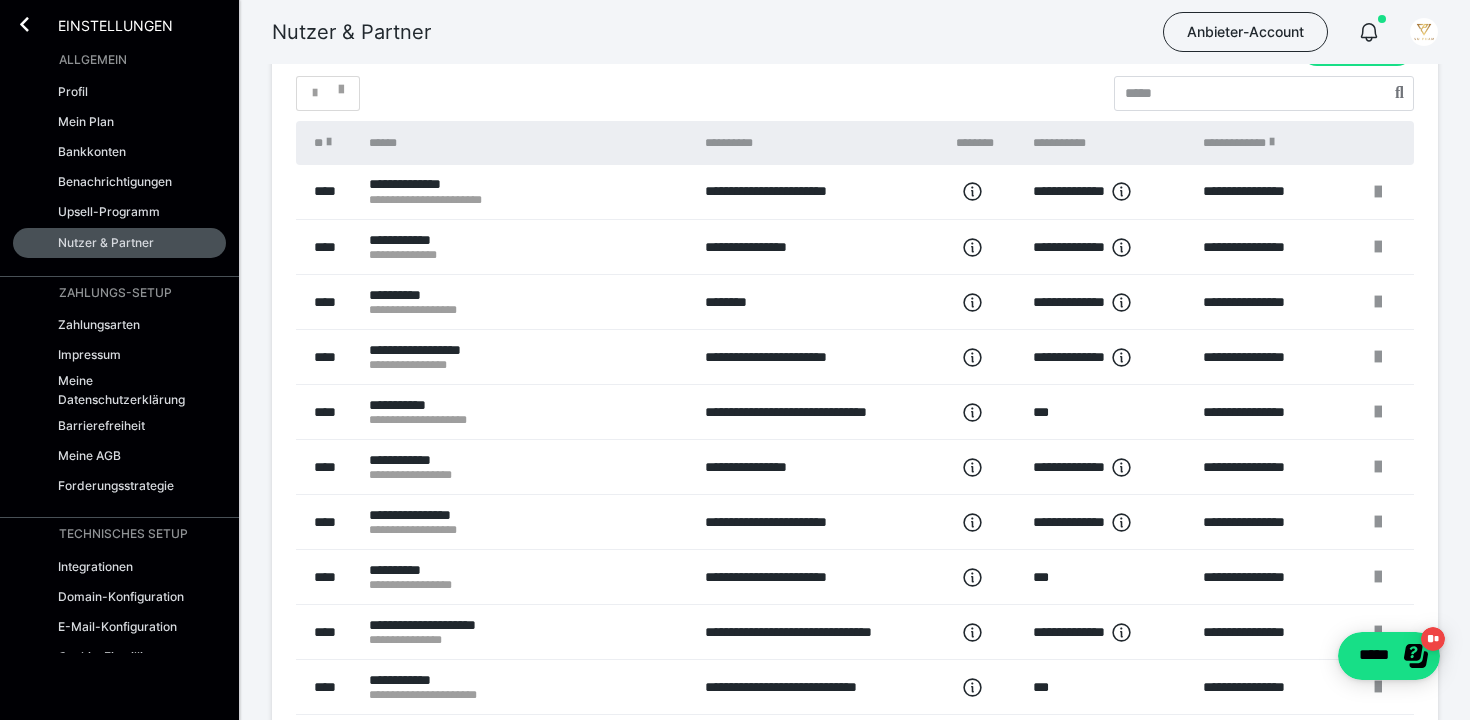 scroll, scrollTop: 131, scrollLeft: 0, axis: vertical 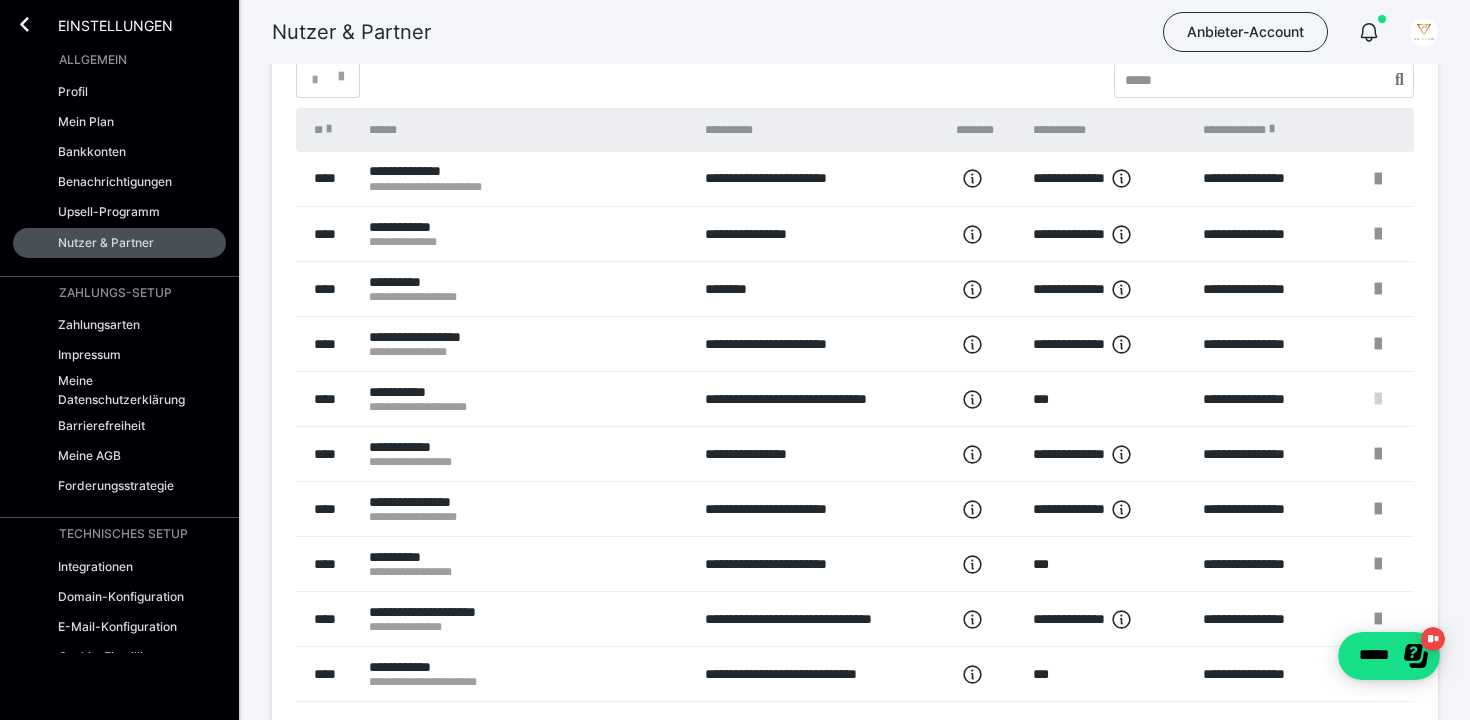 click at bounding box center [1378, 399] 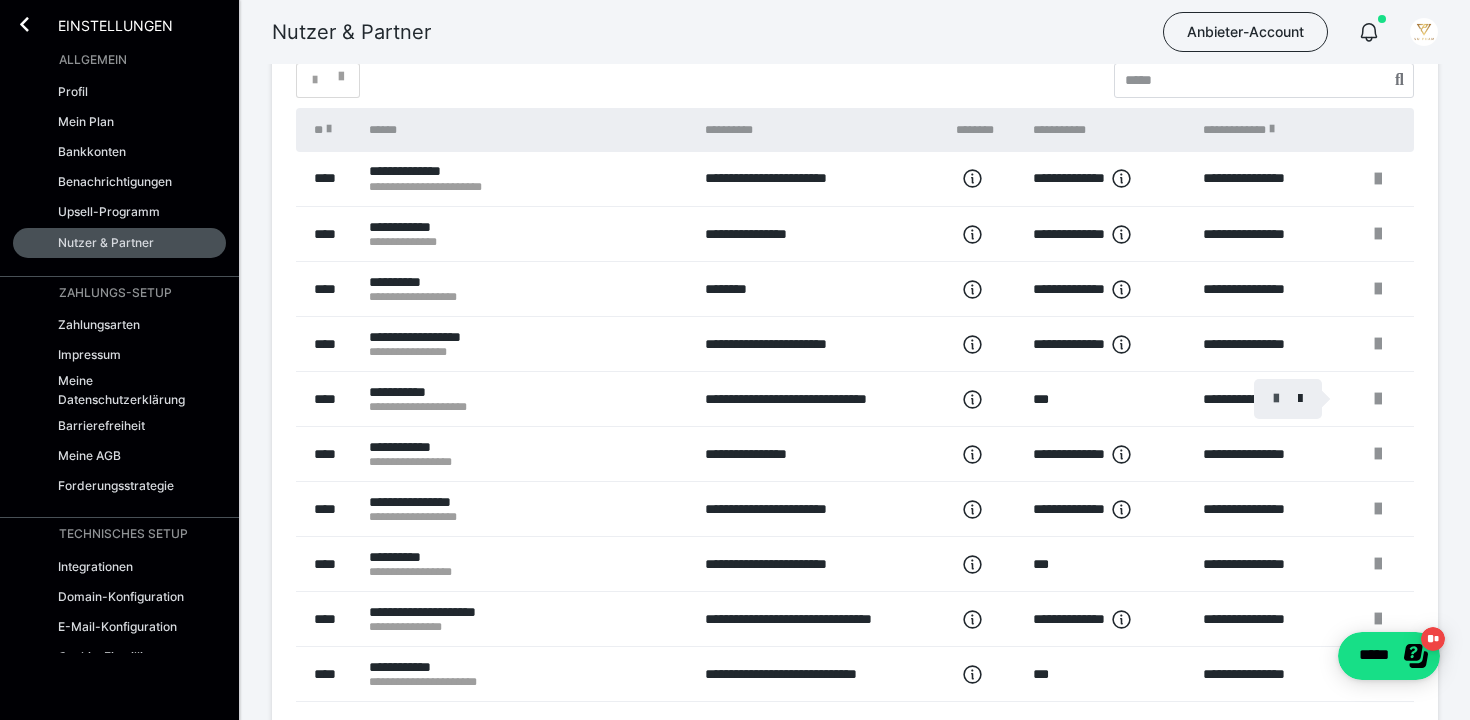 click at bounding box center [1276, 399] 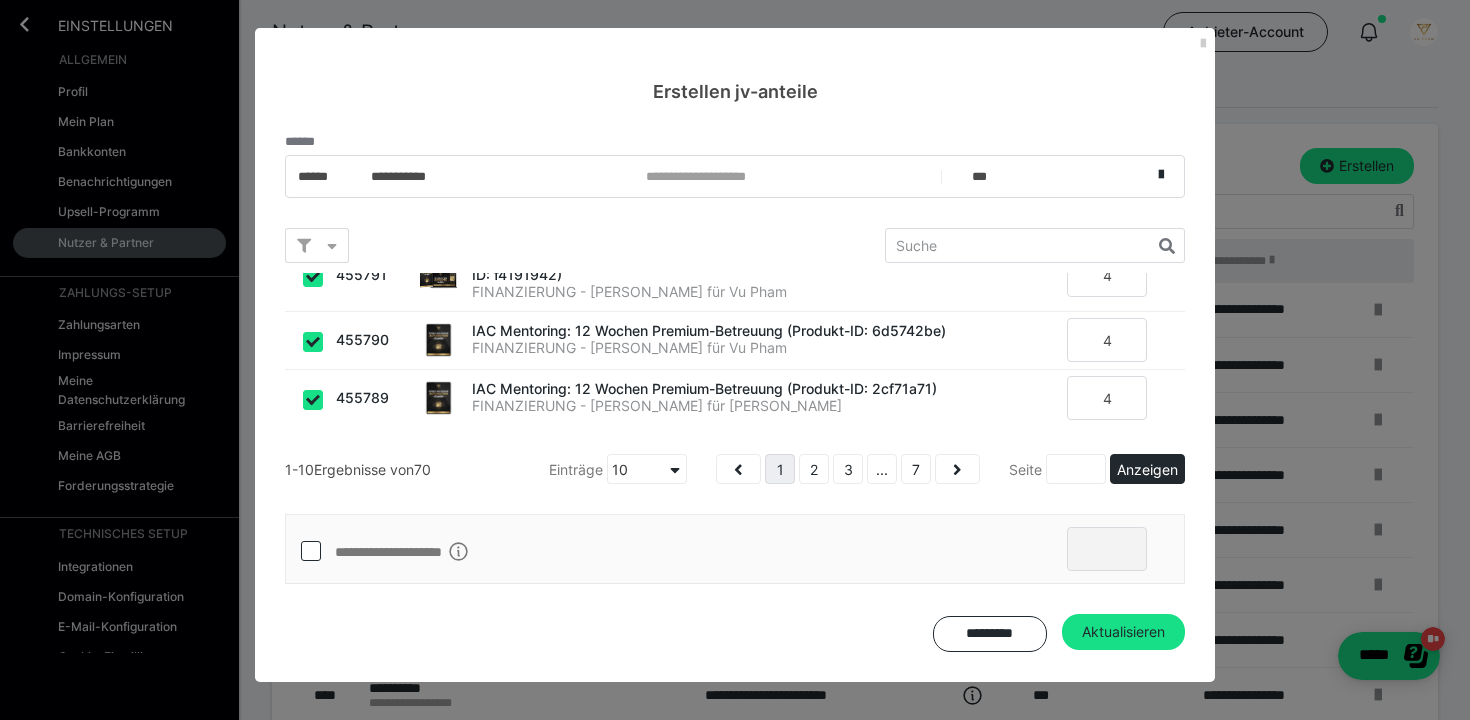 scroll, scrollTop: 544, scrollLeft: 0, axis: vertical 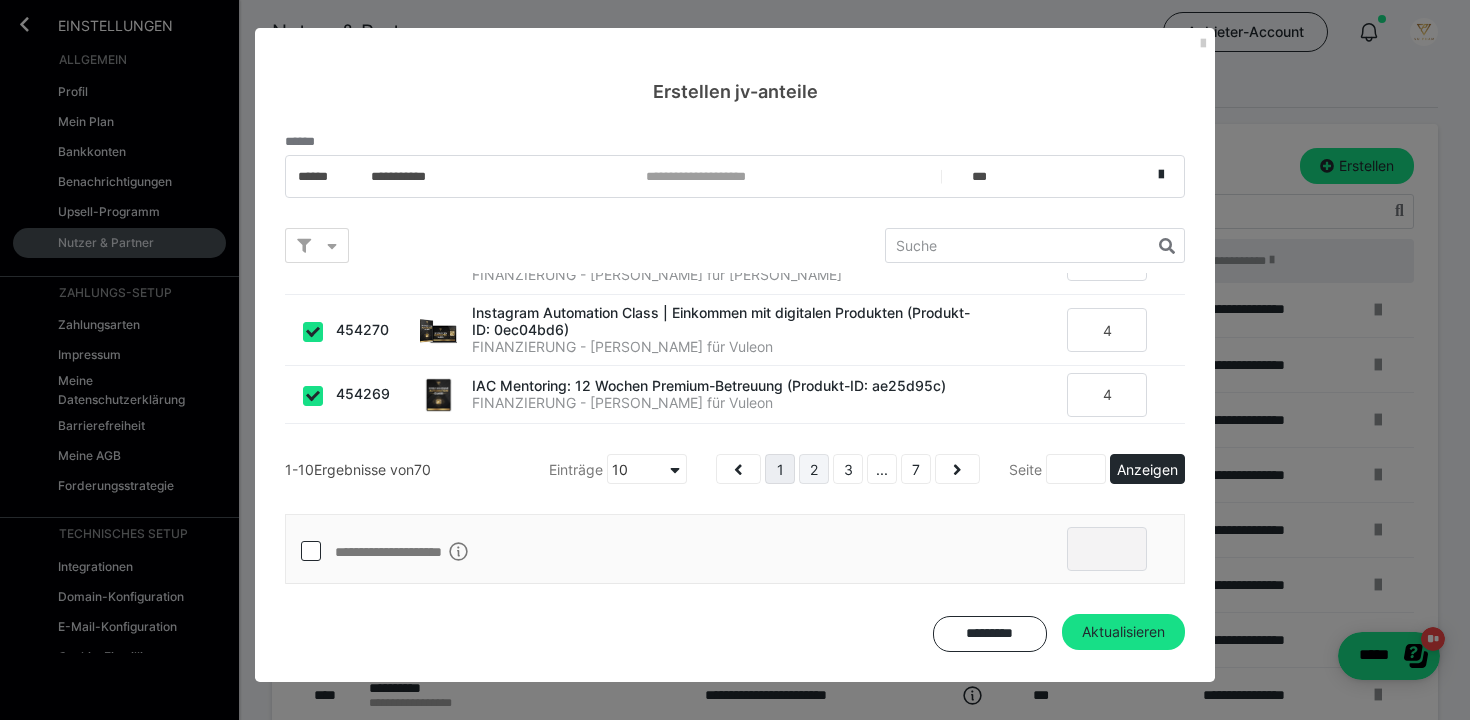 click on "2" at bounding box center [814, 469] 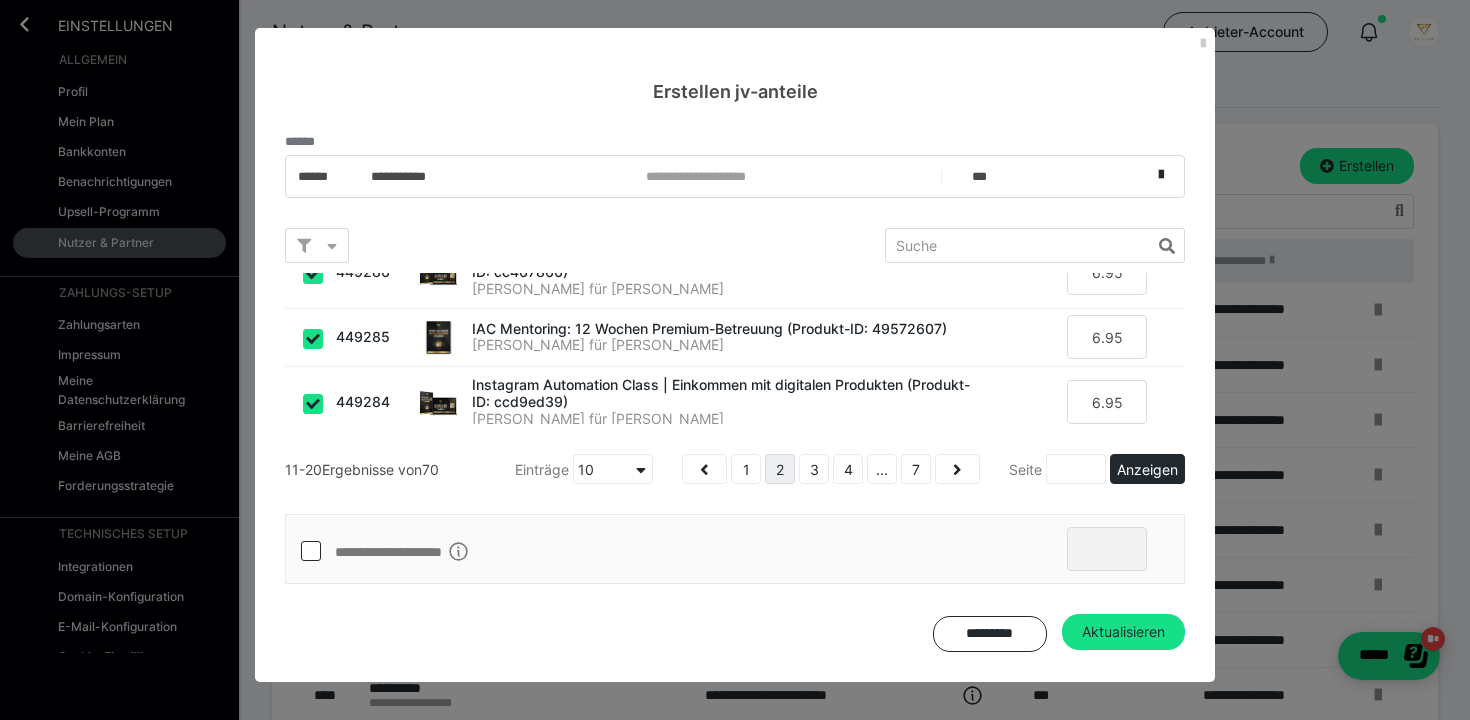 scroll, scrollTop: 544, scrollLeft: 0, axis: vertical 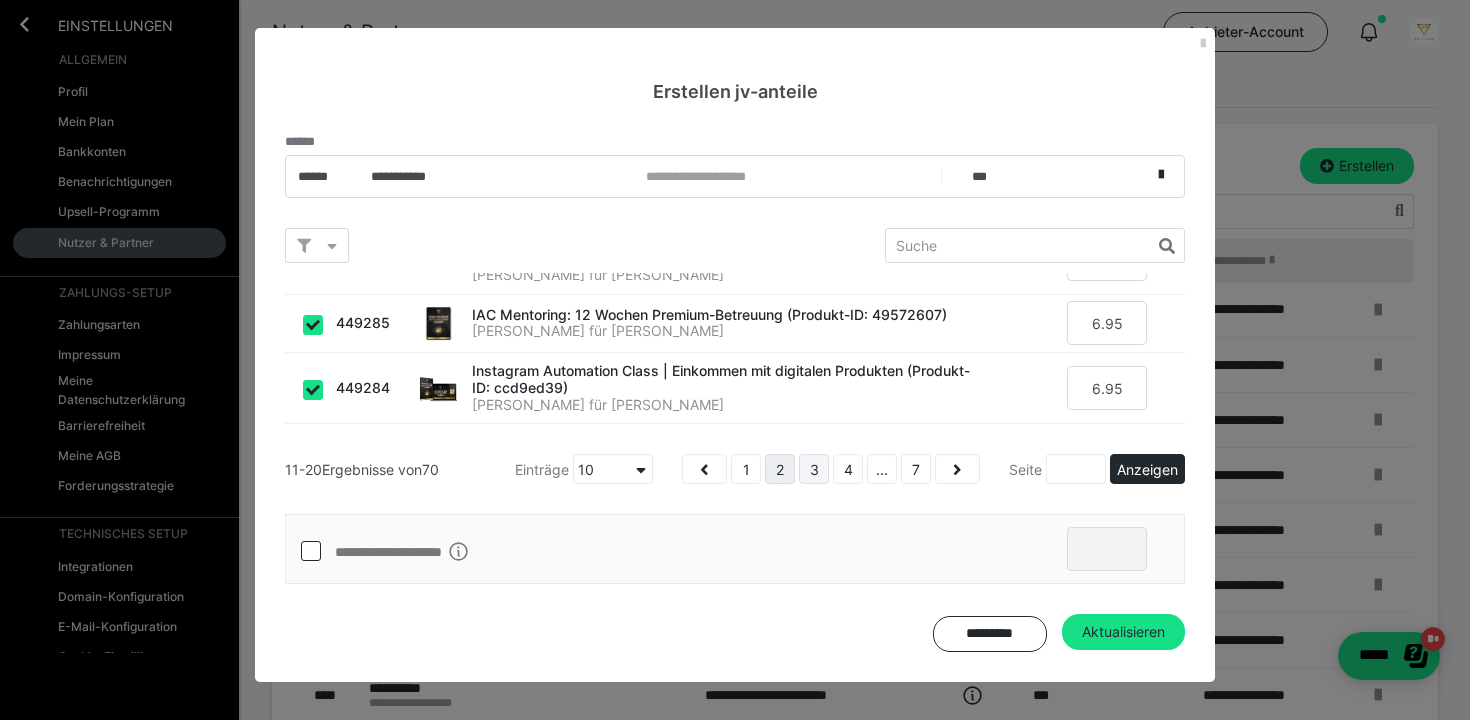 click on "3" at bounding box center (814, 469) 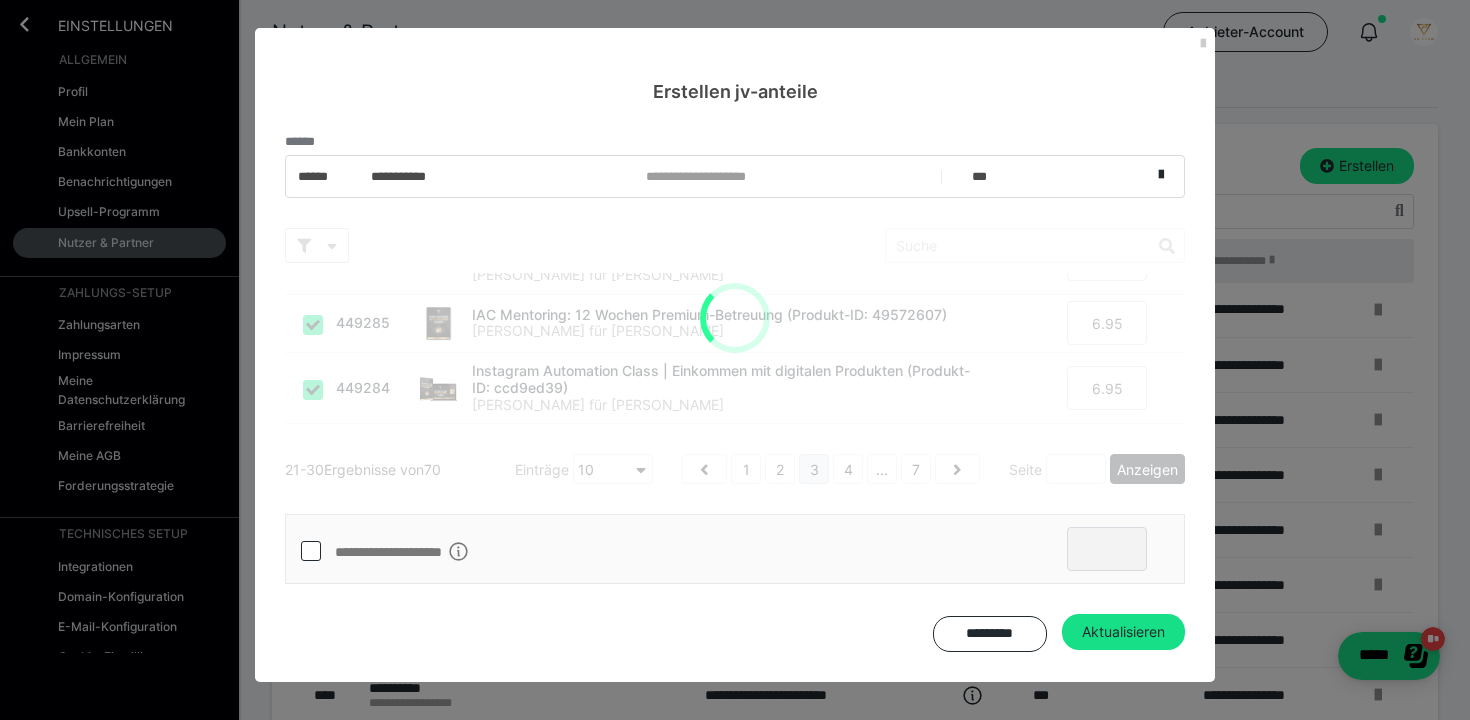 scroll, scrollTop: 0, scrollLeft: 0, axis: both 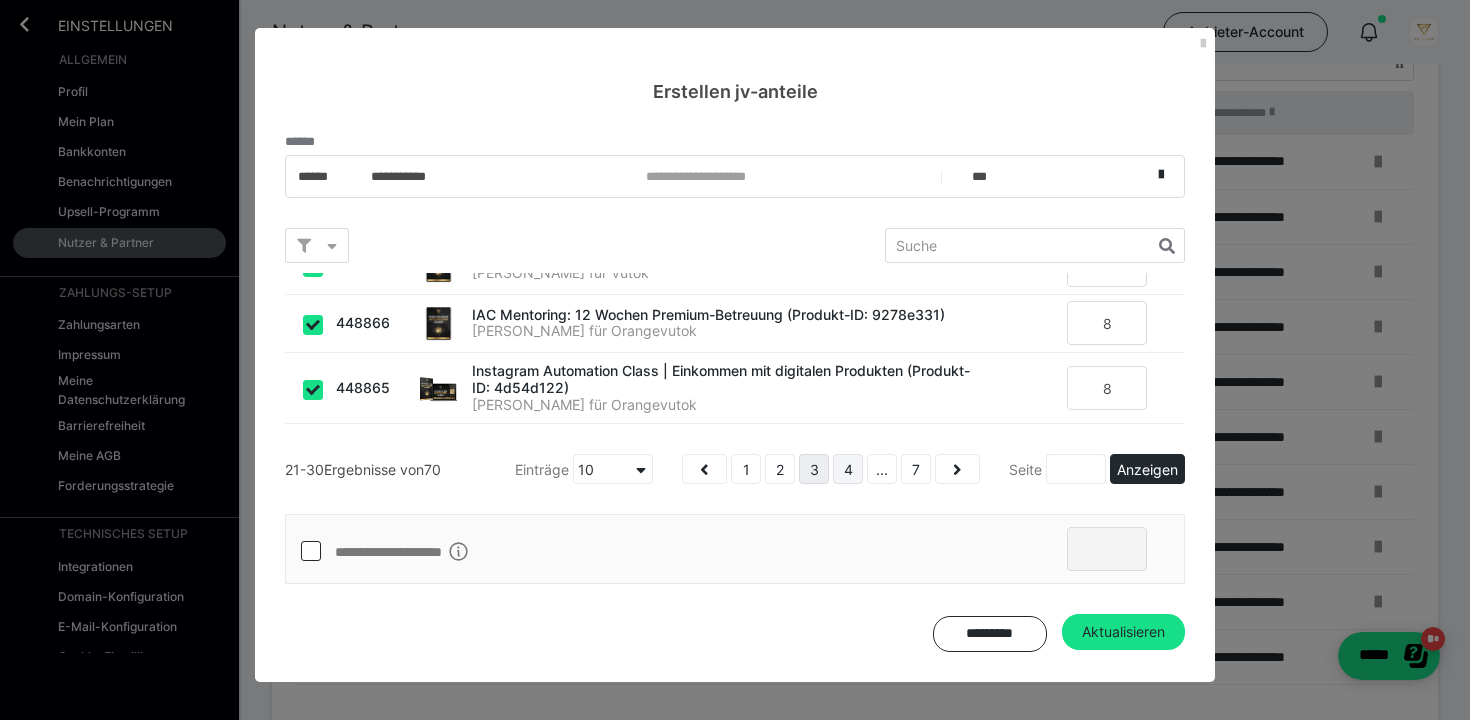 click on "4" at bounding box center [848, 469] 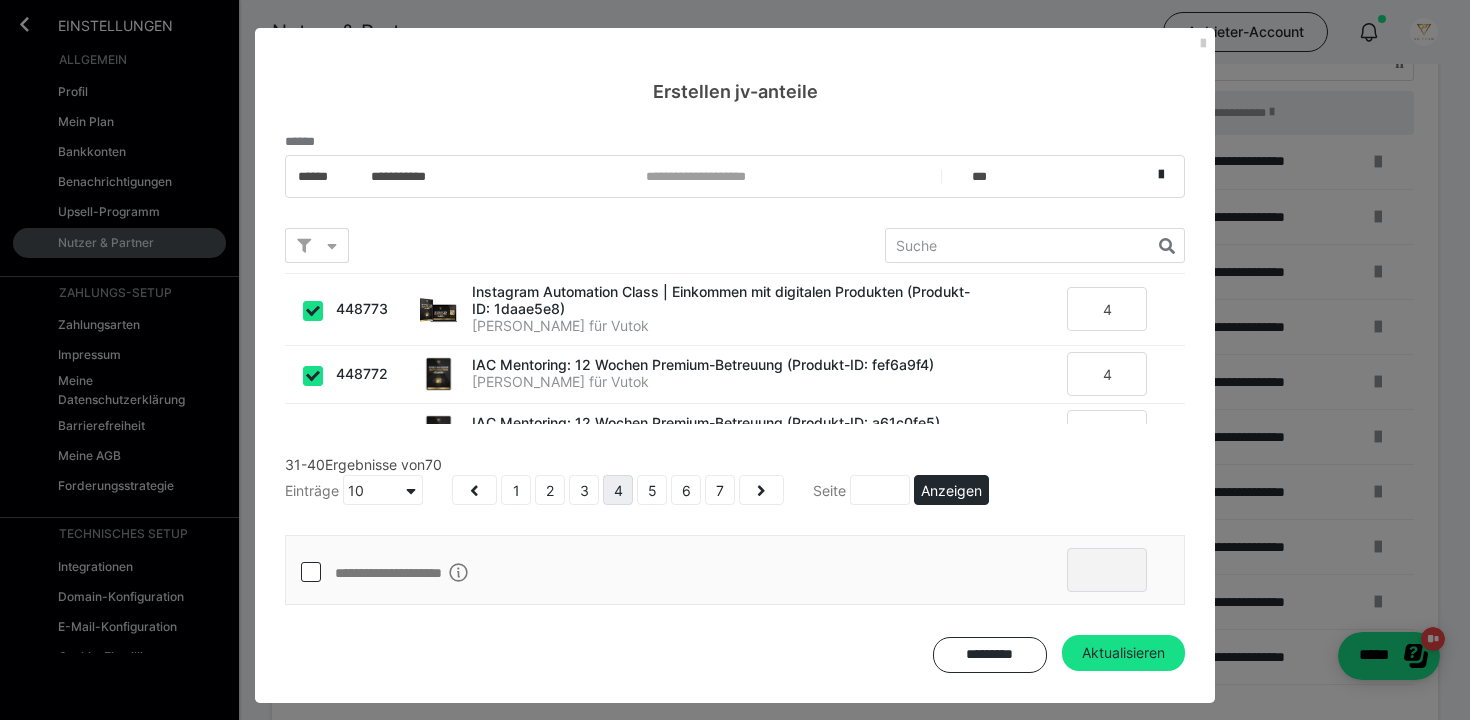 scroll, scrollTop: 544, scrollLeft: 0, axis: vertical 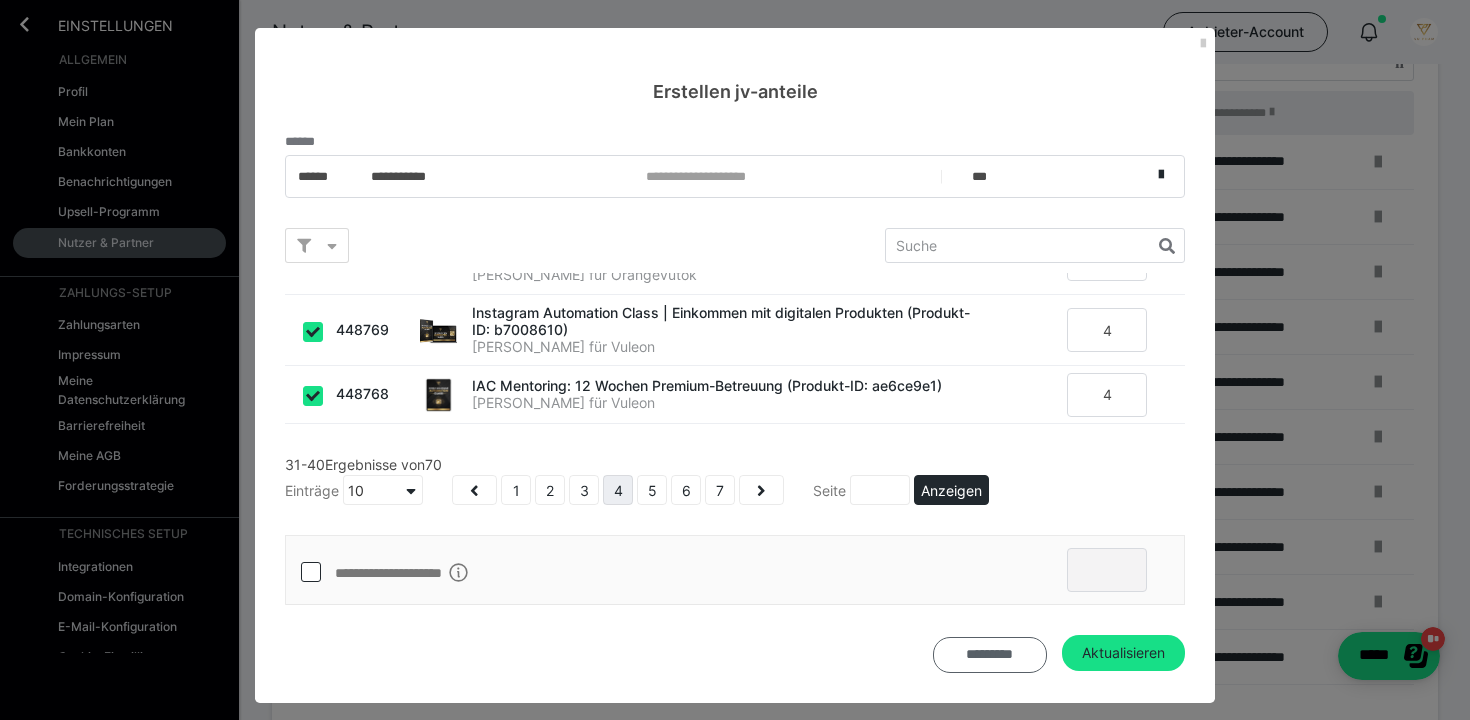 click on "*********" at bounding box center [990, 655] 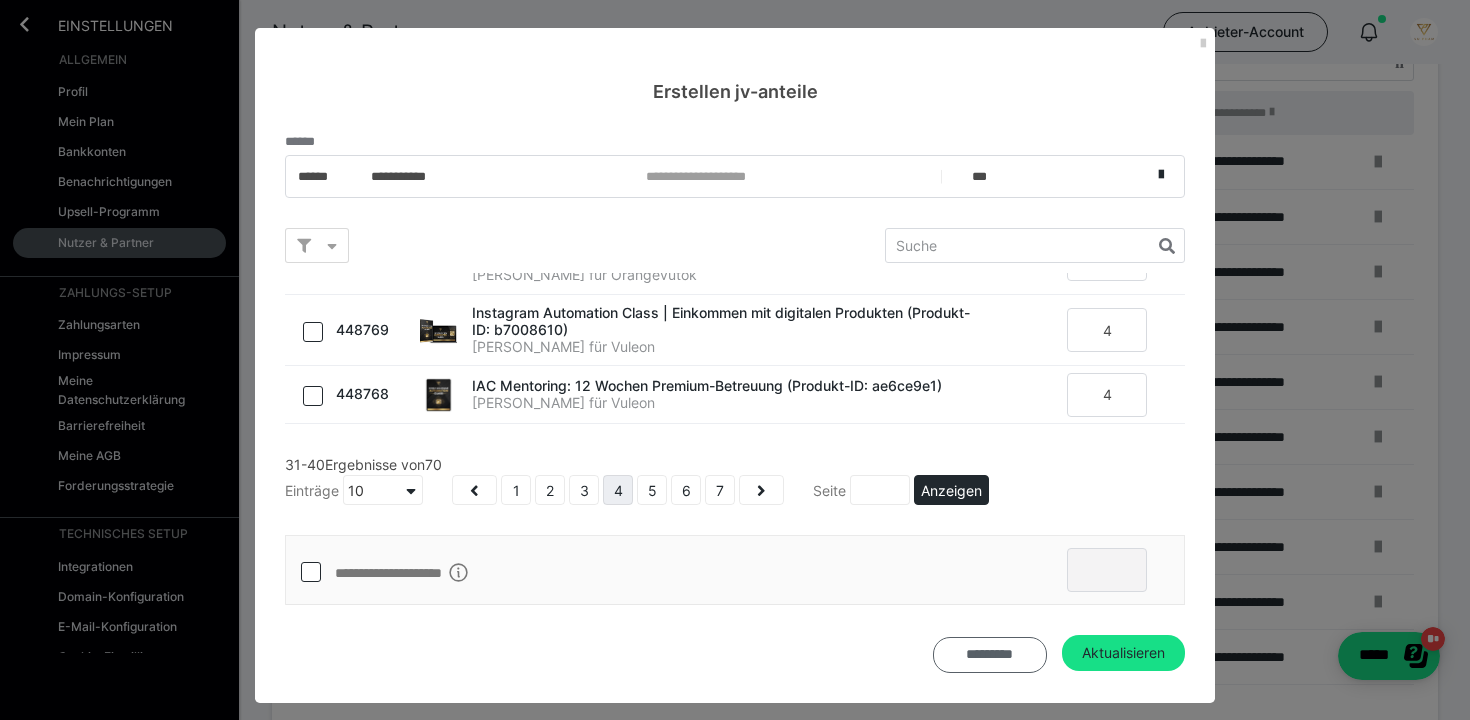 checkbox on "false" 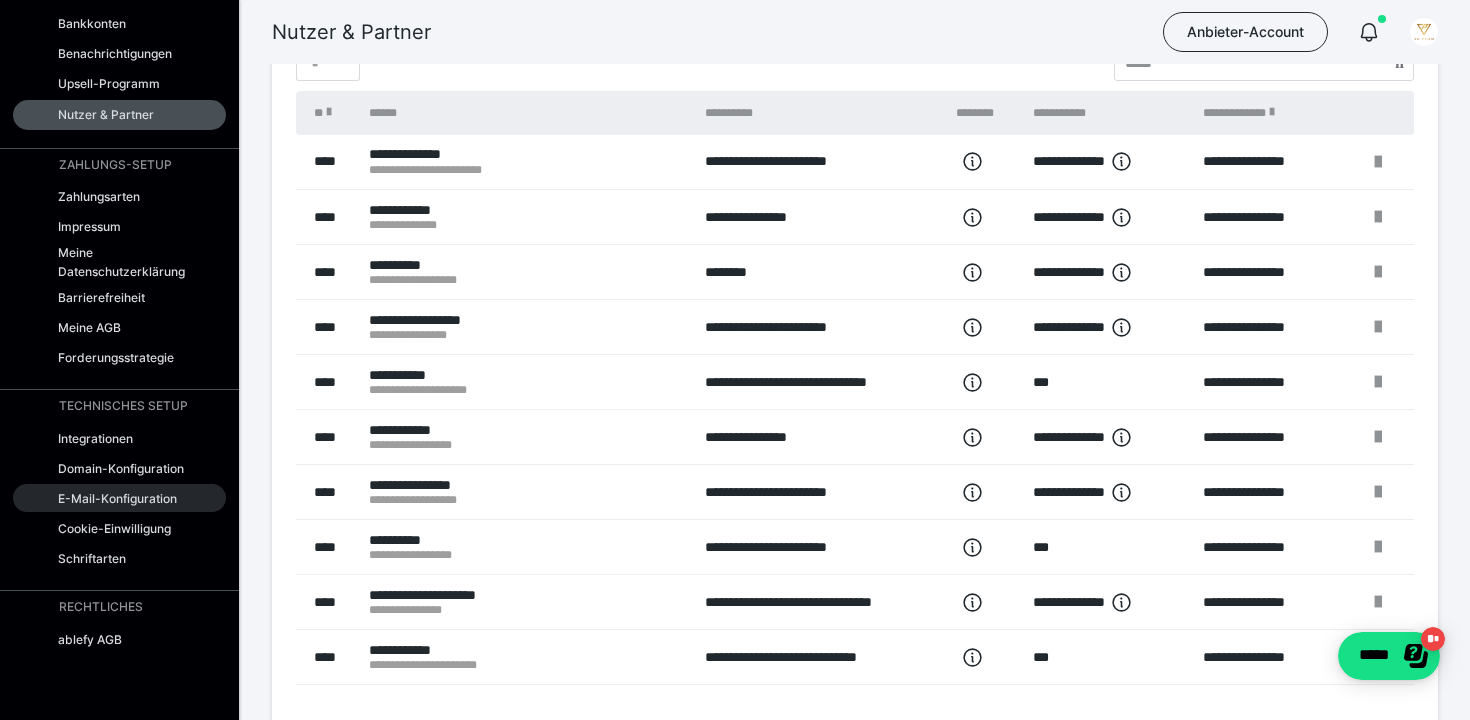 scroll, scrollTop: 319, scrollLeft: 0, axis: vertical 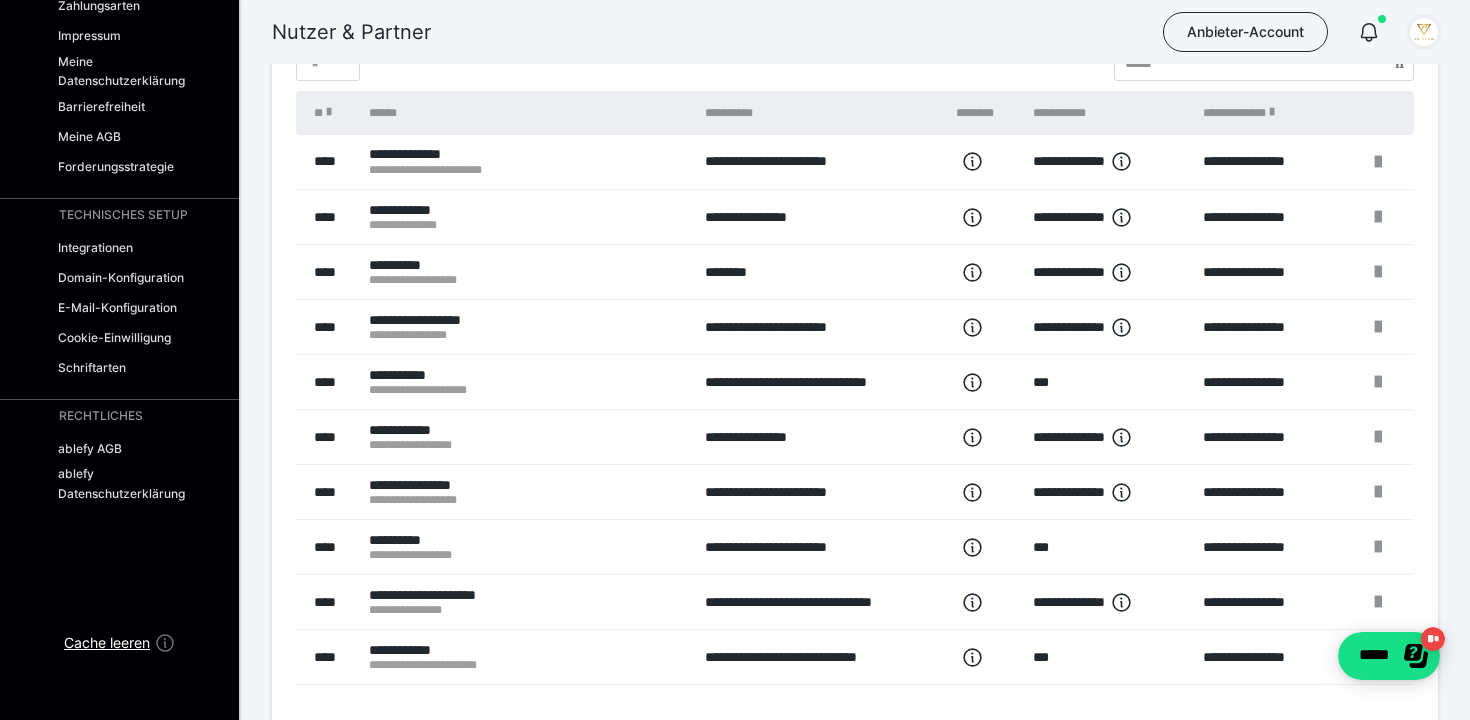 click at bounding box center (1424, 32) 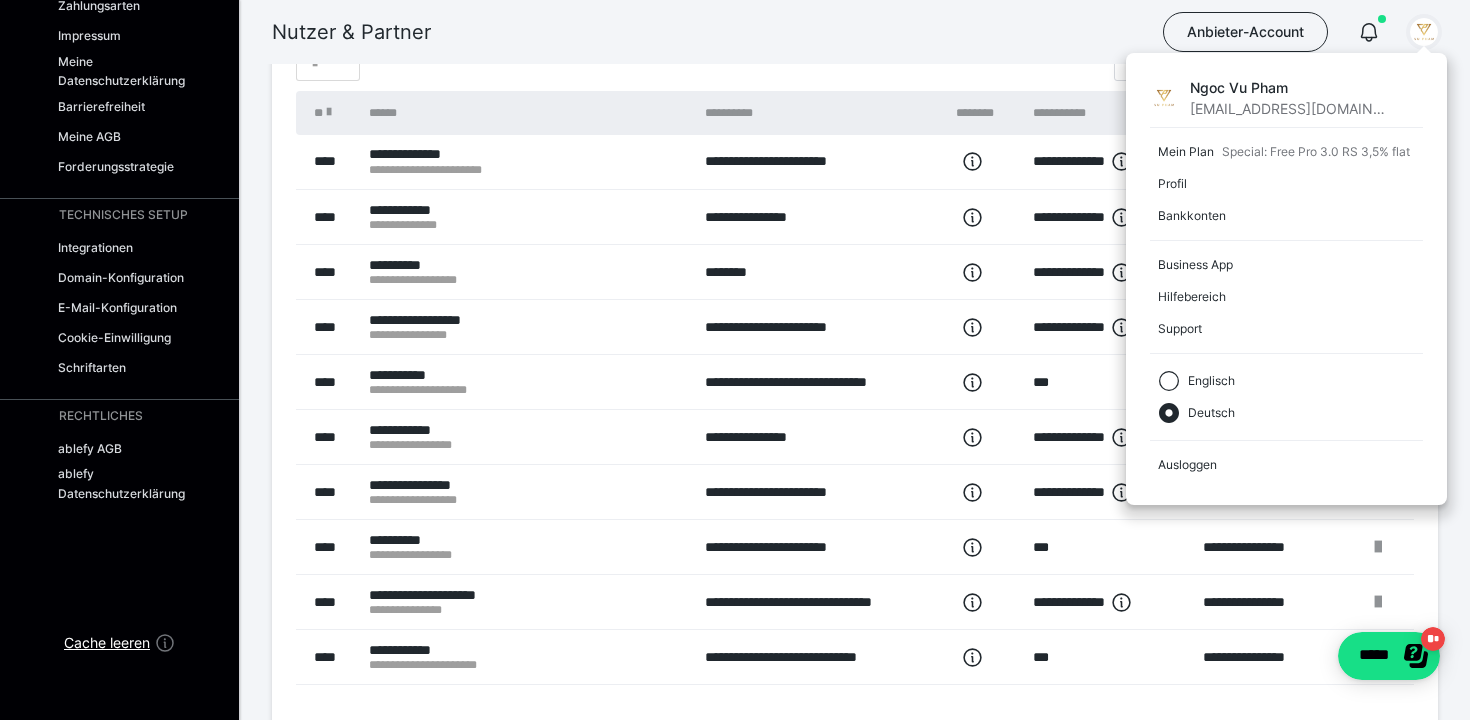 scroll, scrollTop: 0, scrollLeft: 0, axis: both 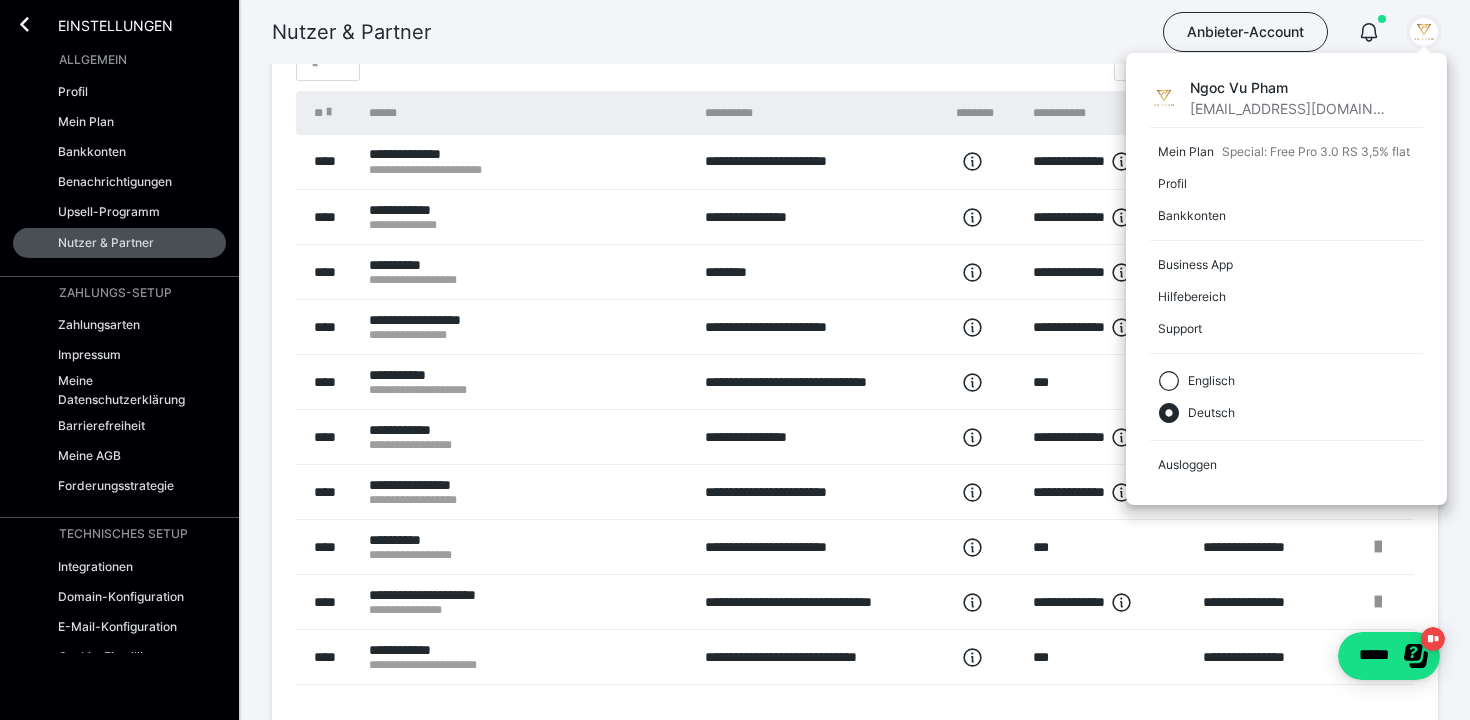 click on "Einstellungen" at bounding box center [119, 22] 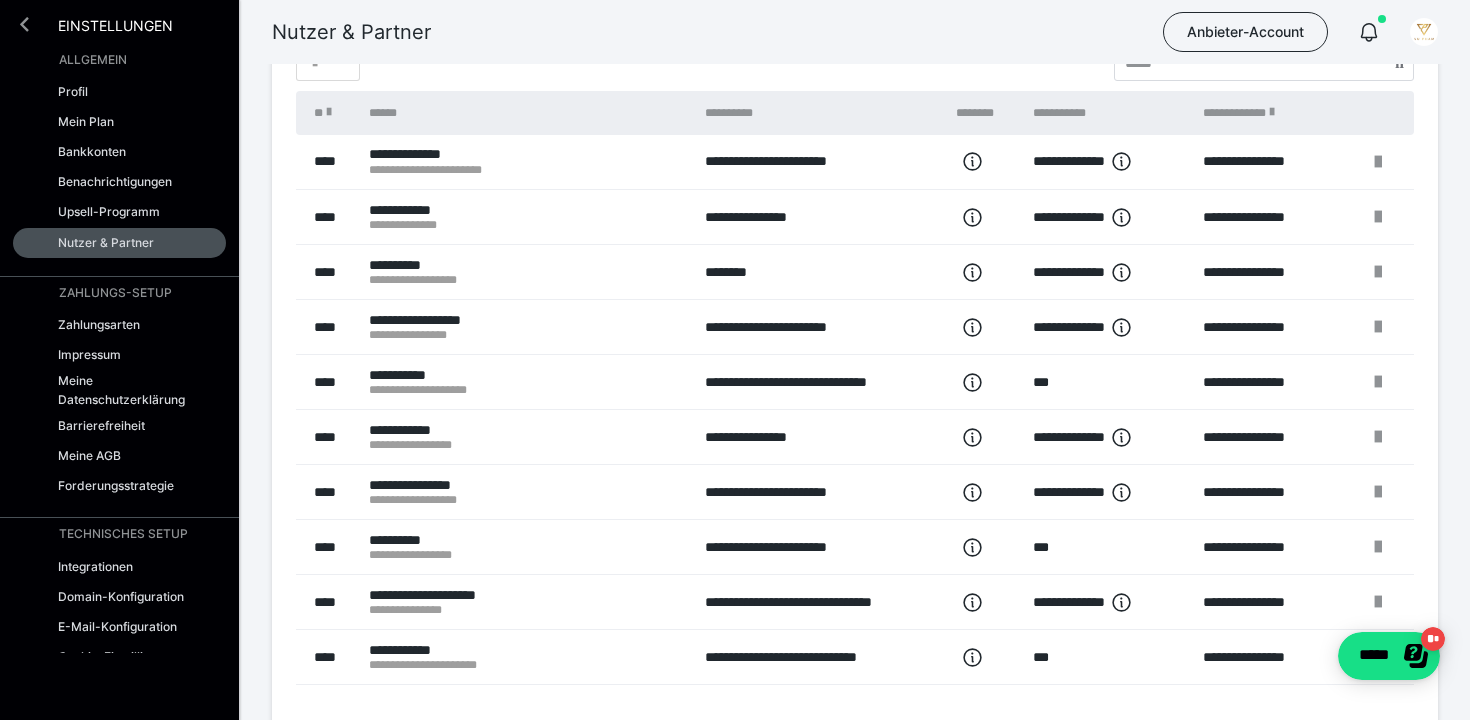 click at bounding box center [24, 24] 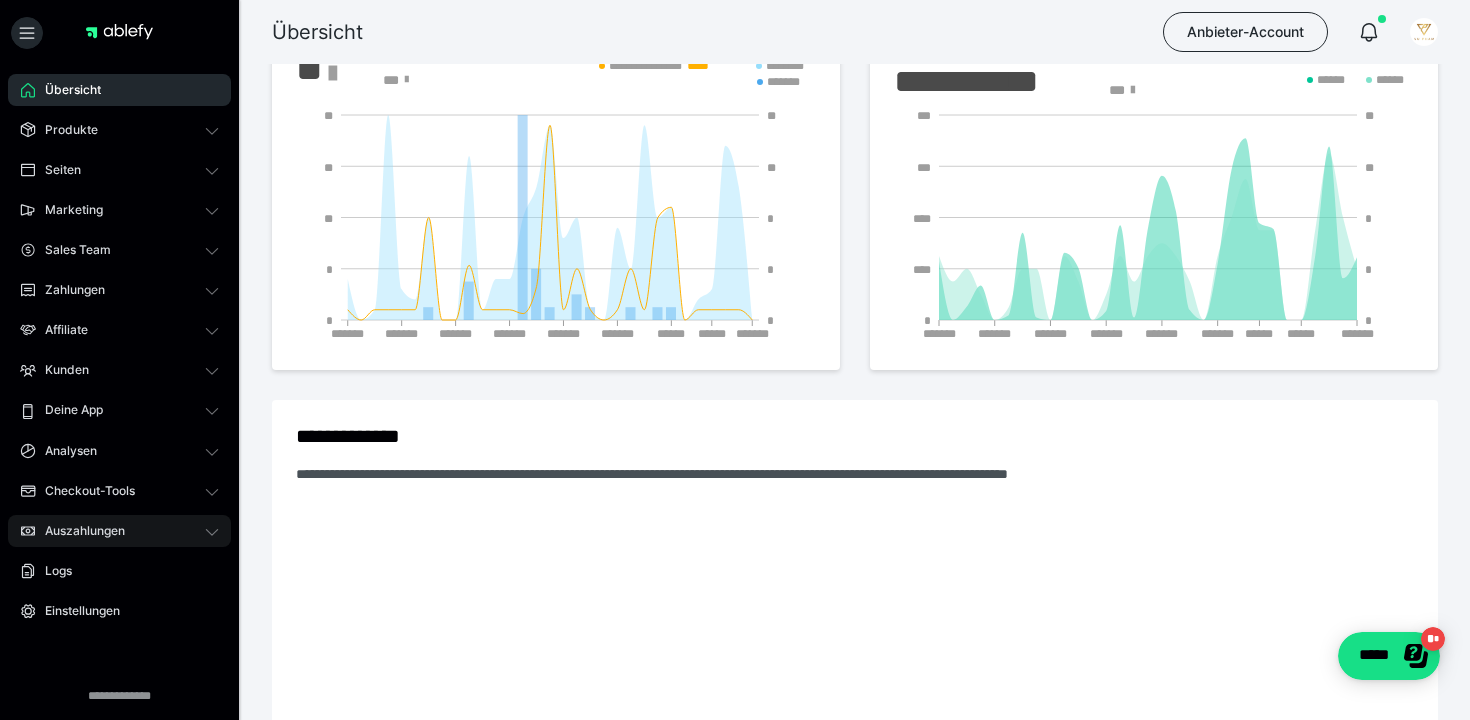 click on "Auszahlungen" at bounding box center [78, 531] 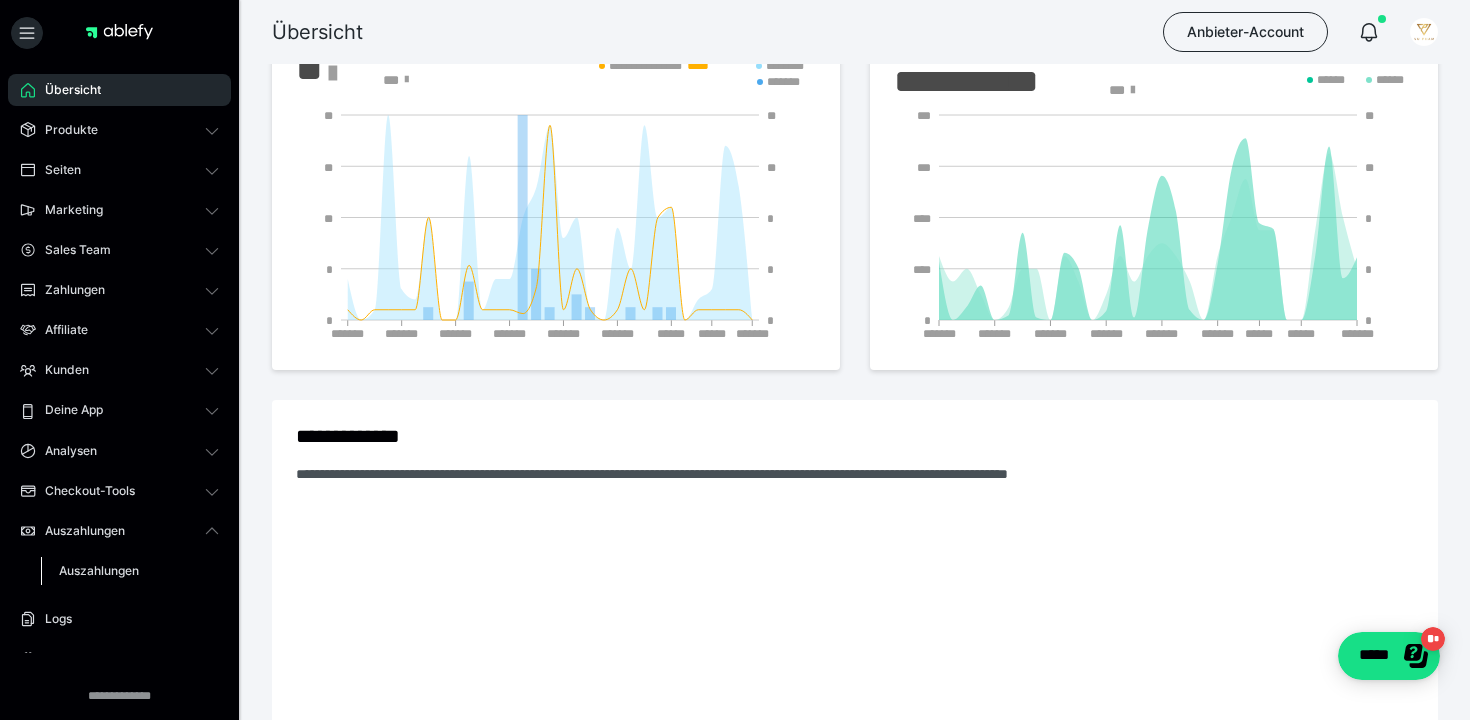 click on "Auszahlungen" at bounding box center [99, 570] 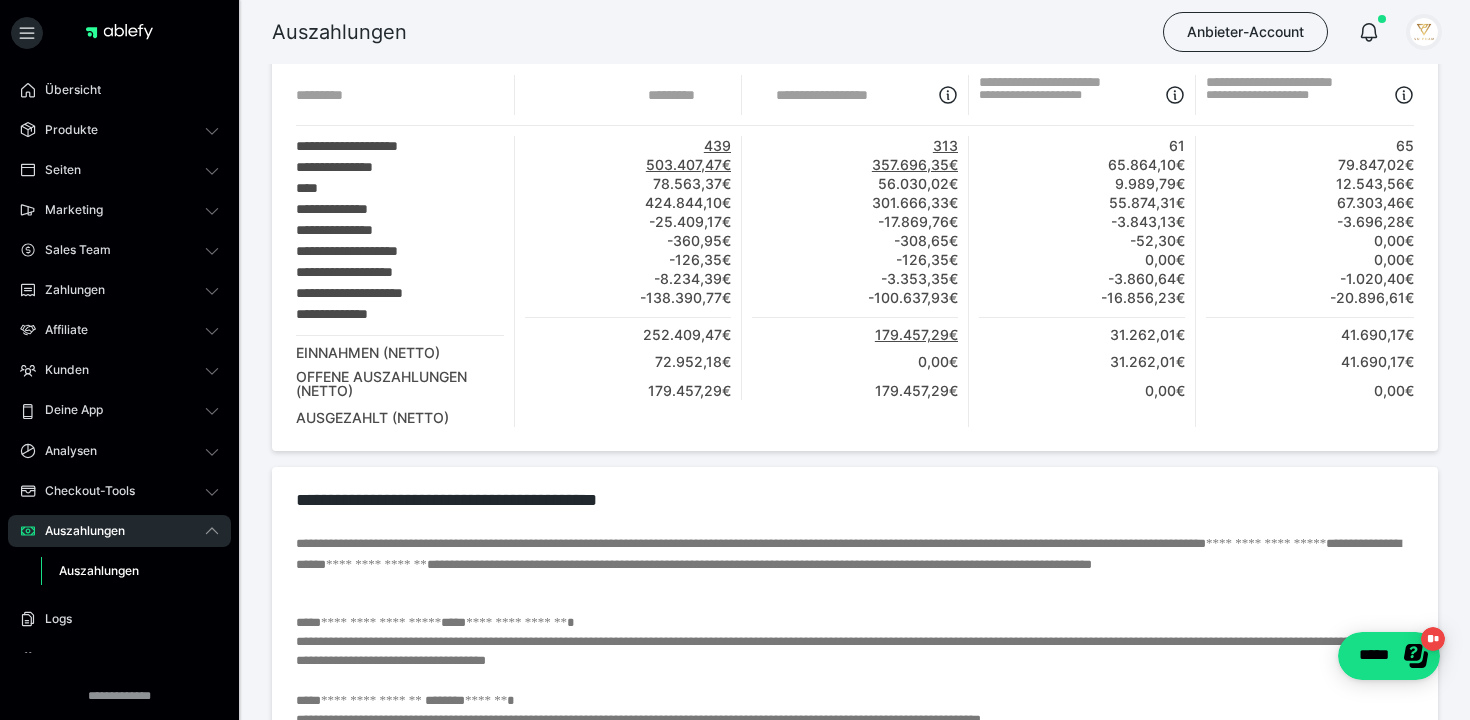 click at bounding box center [1424, 32] 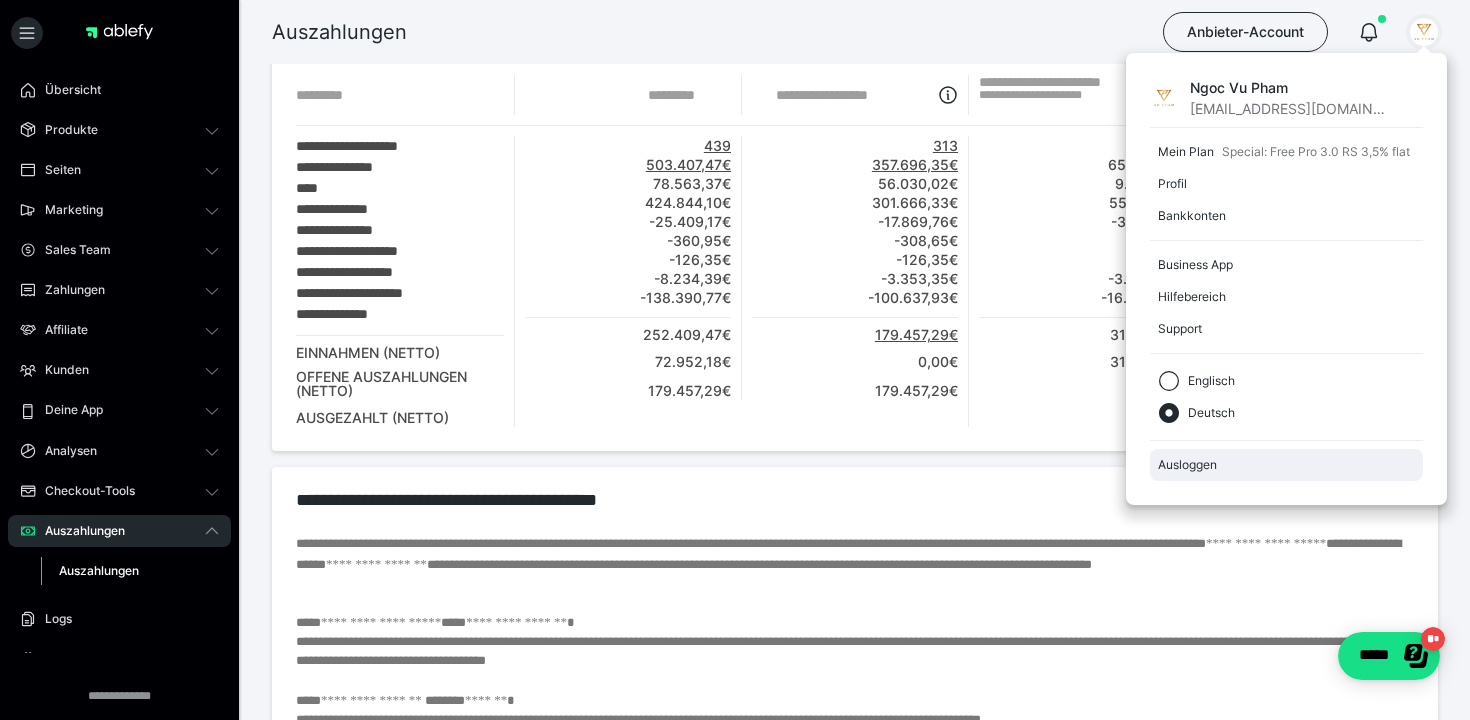 click on "Ausloggen" at bounding box center (1286, 465) 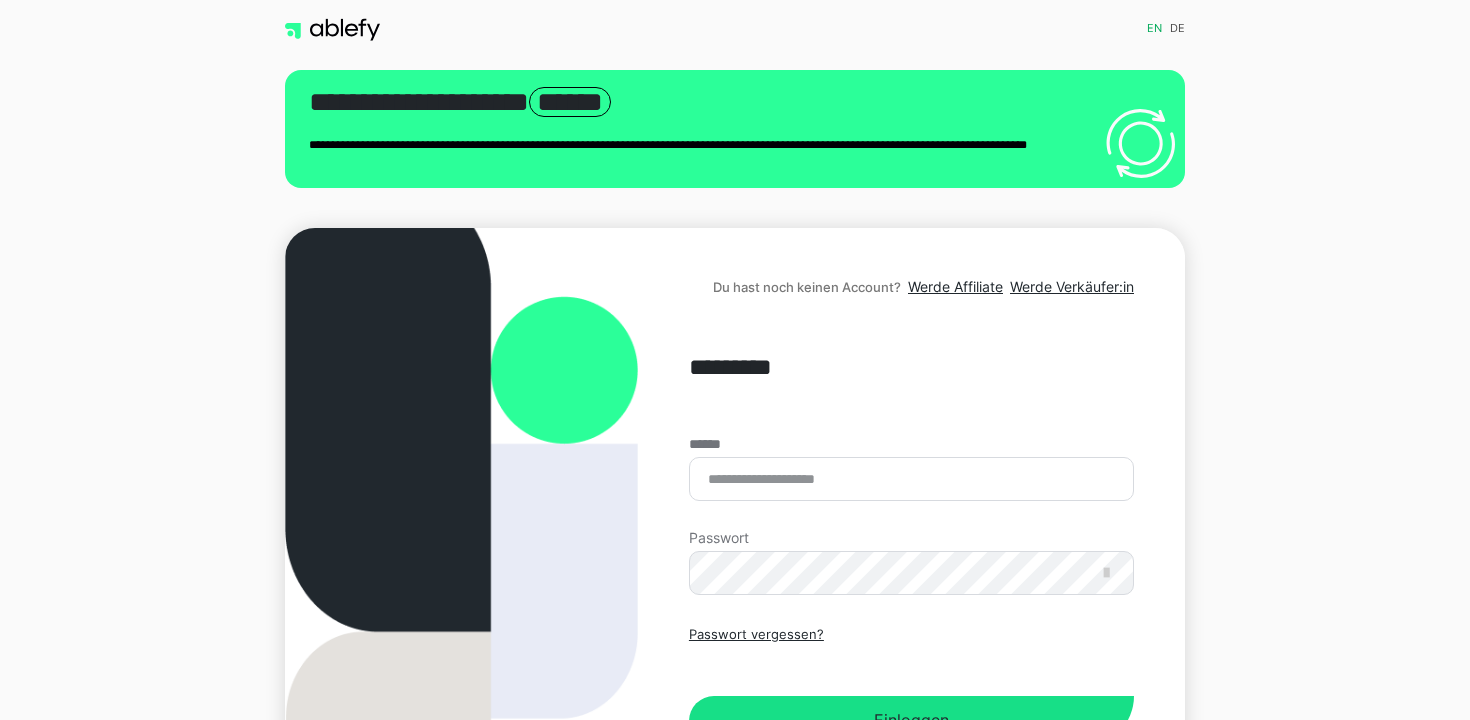 scroll, scrollTop: 0, scrollLeft: 0, axis: both 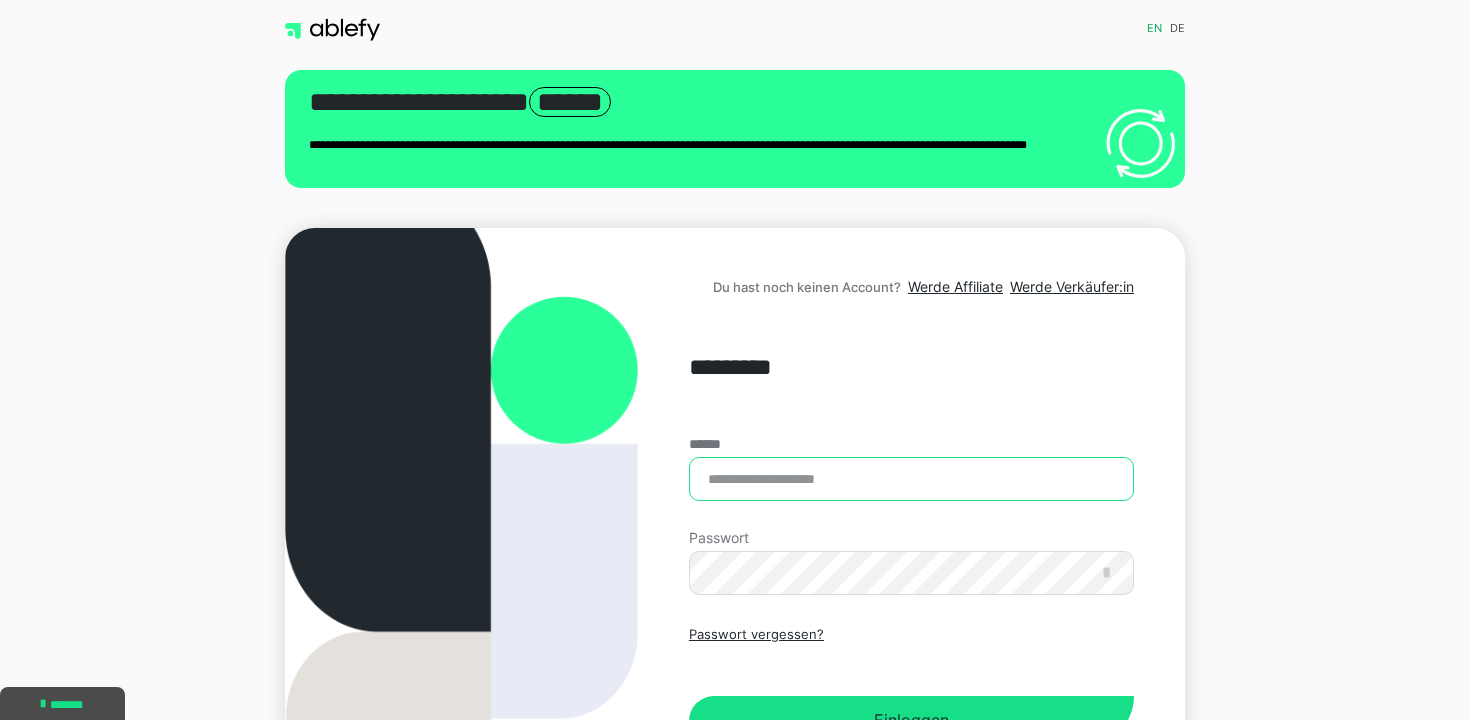 click on "******" at bounding box center [911, 479] 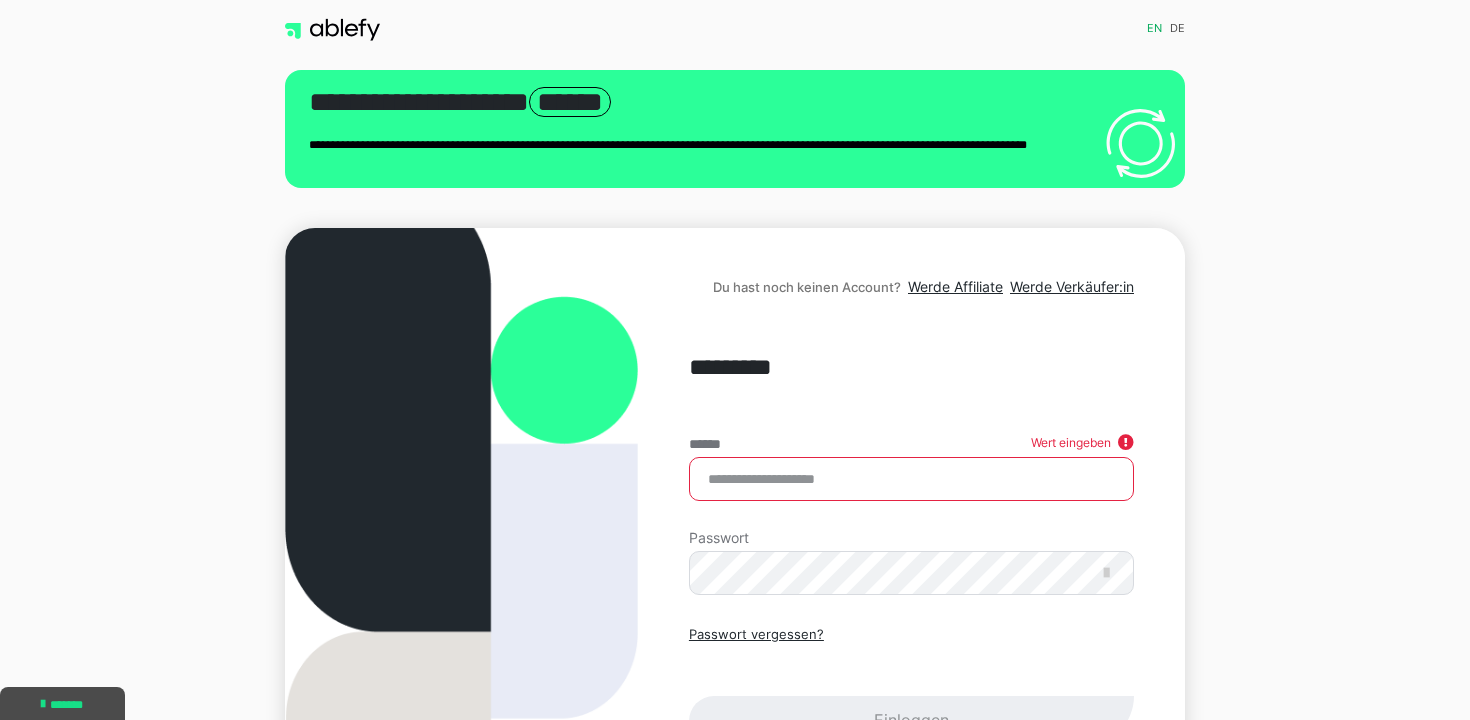 type on "**********" 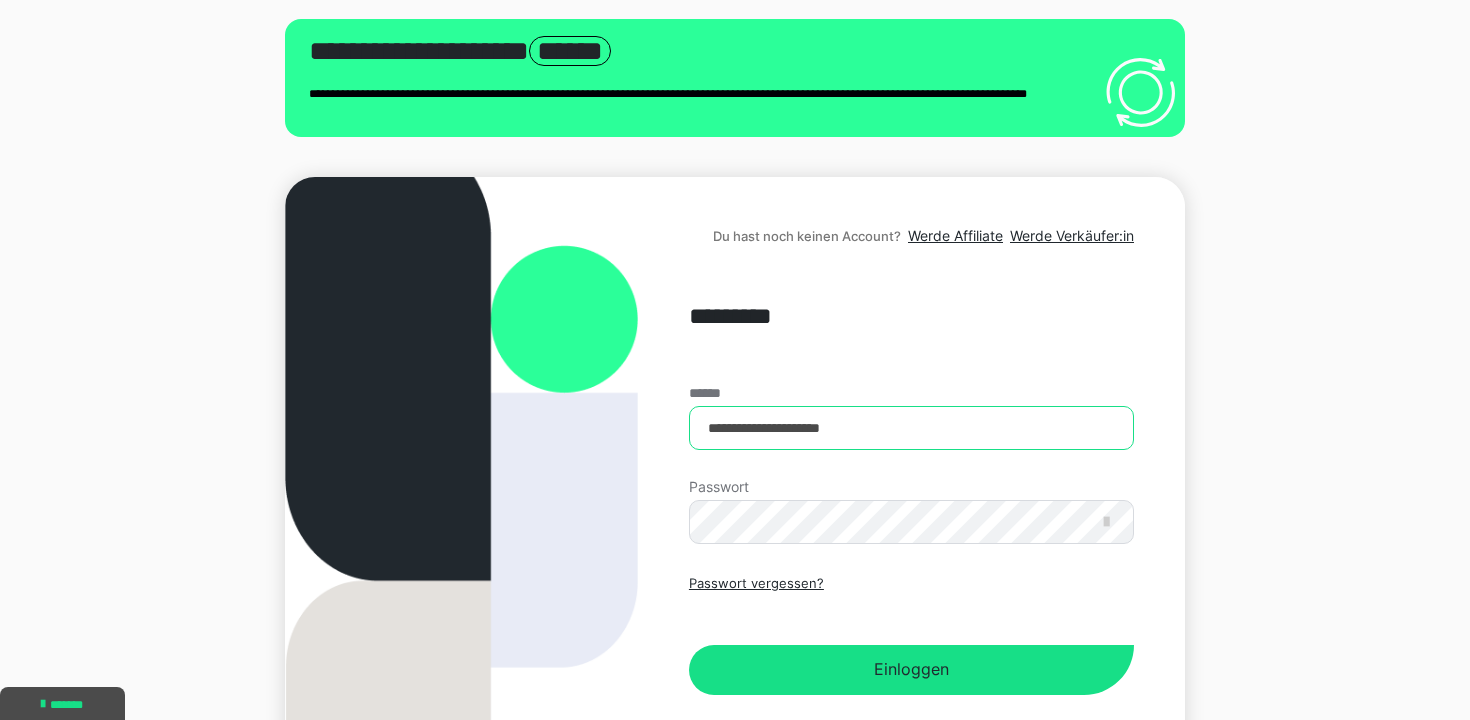scroll, scrollTop: 109, scrollLeft: 0, axis: vertical 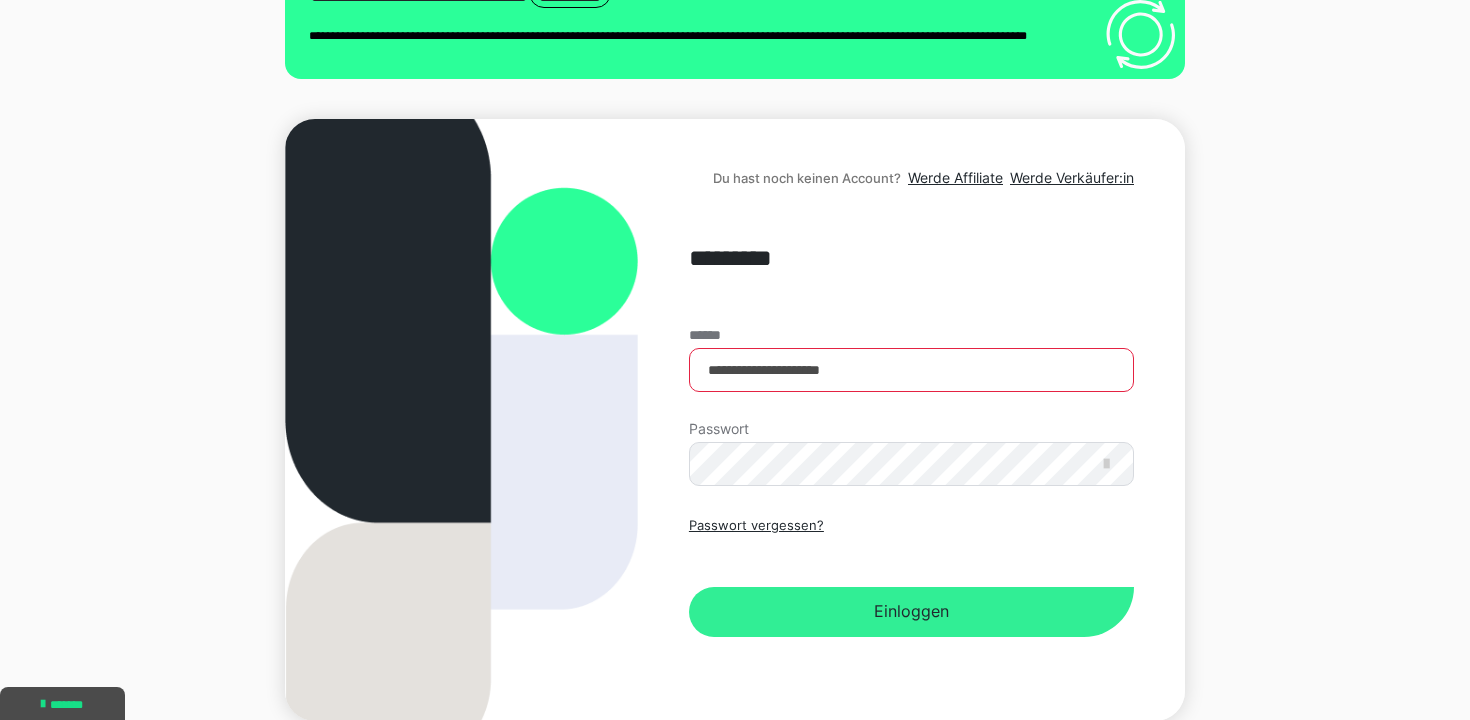 click on "Einloggen" at bounding box center (911, 612) 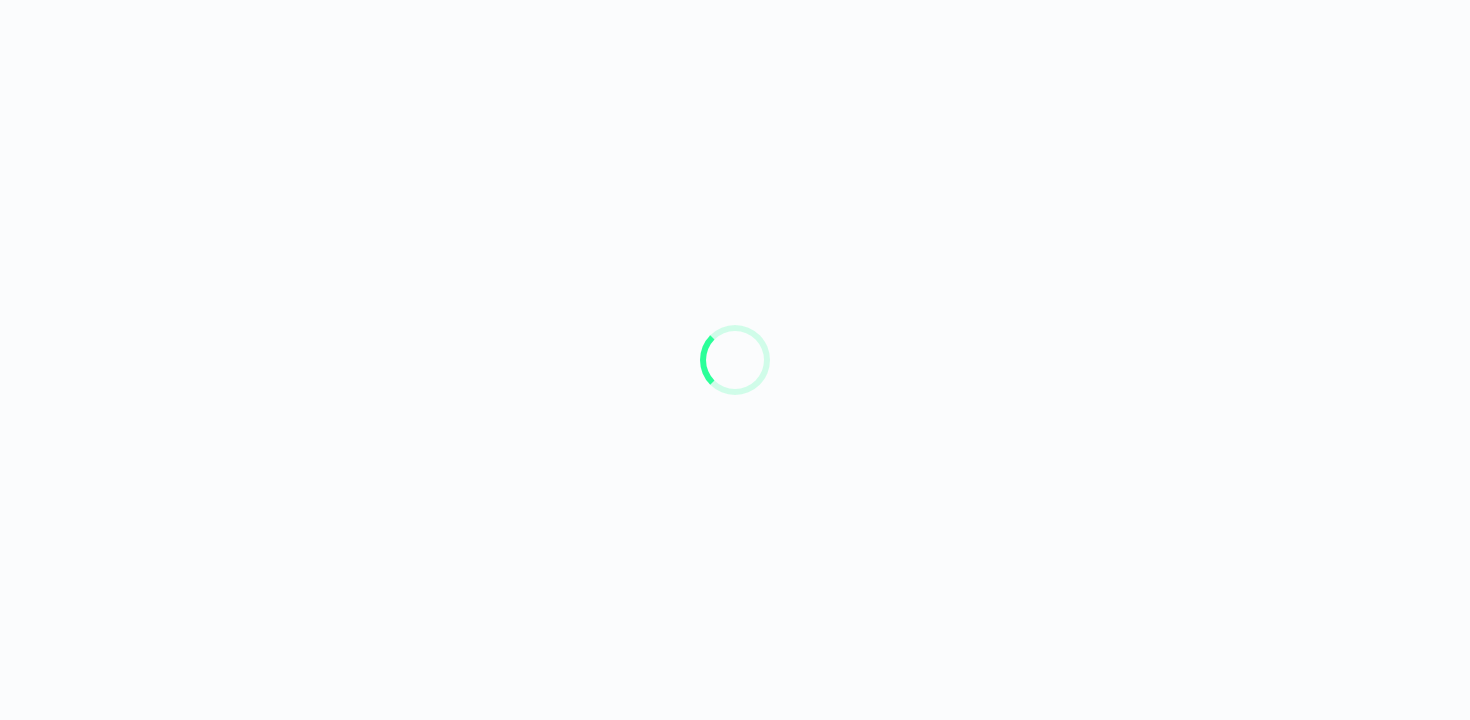 scroll, scrollTop: 0, scrollLeft: 0, axis: both 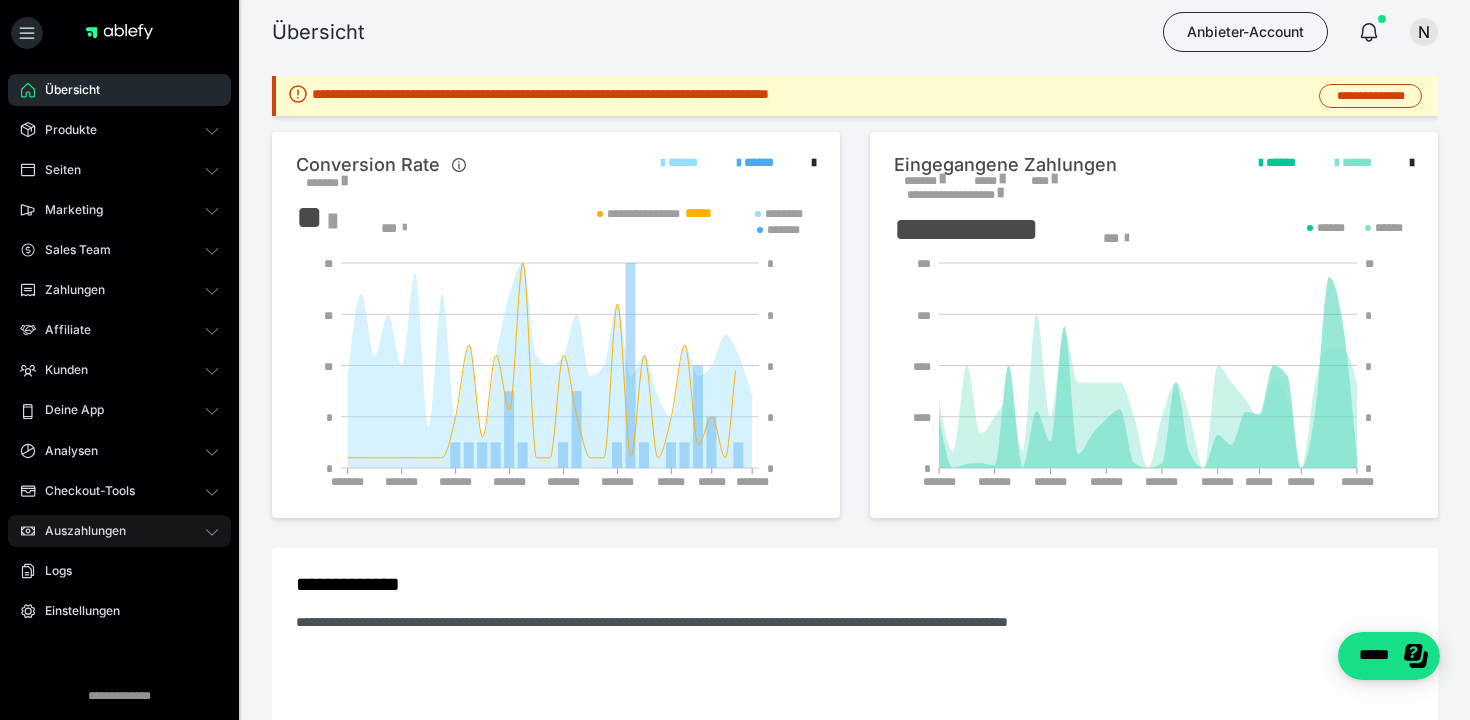 click on "Auszahlungen" at bounding box center (119, 531) 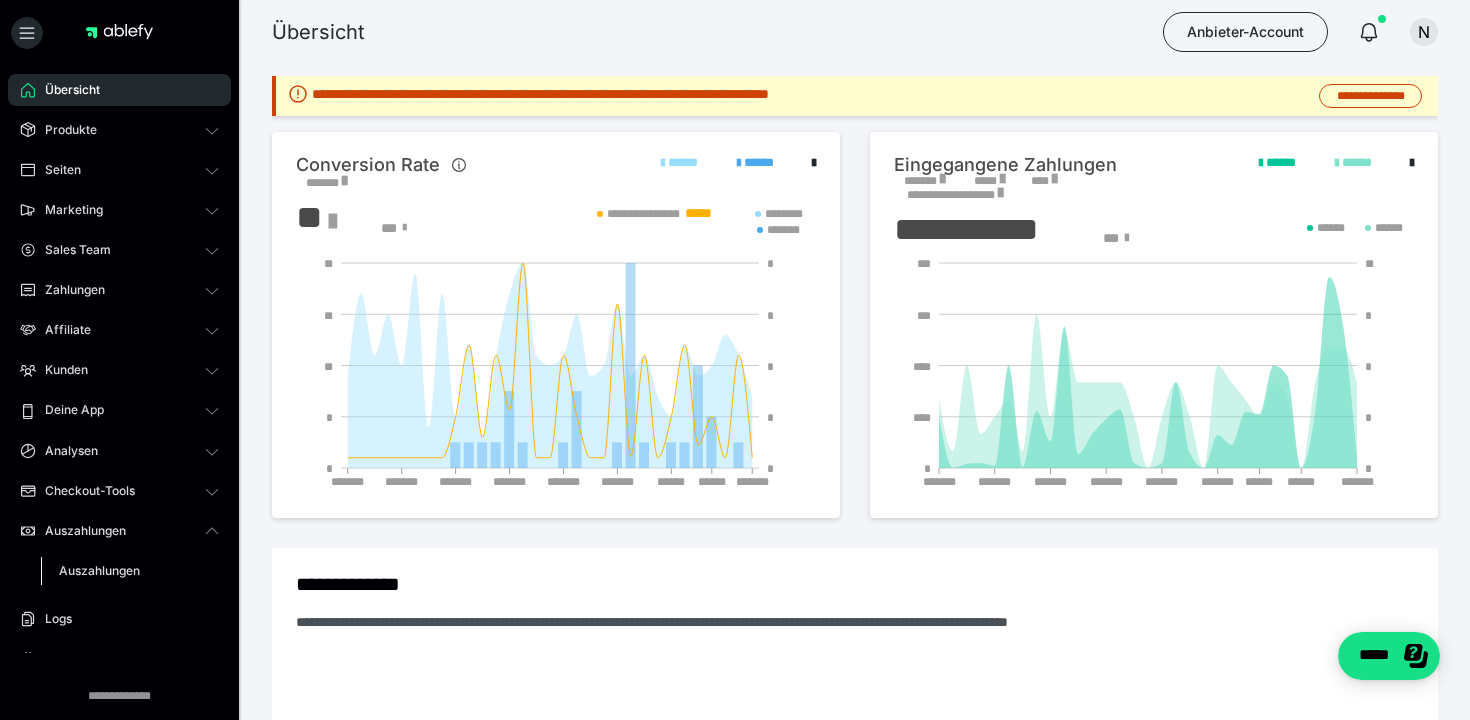 click on "Auszahlungen" at bounding box center [99, 570] 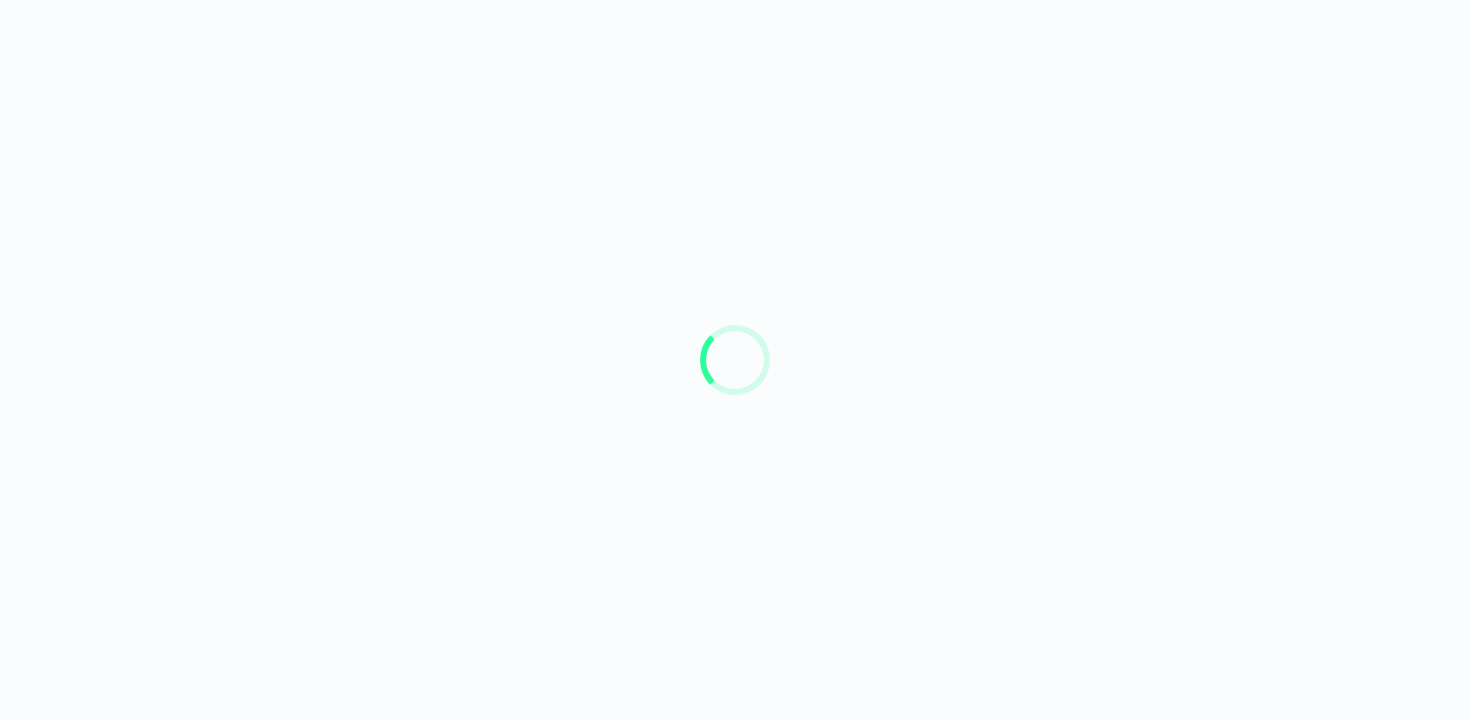 scroll, scrollTop: 0, scrollLeft: 0, axis: both 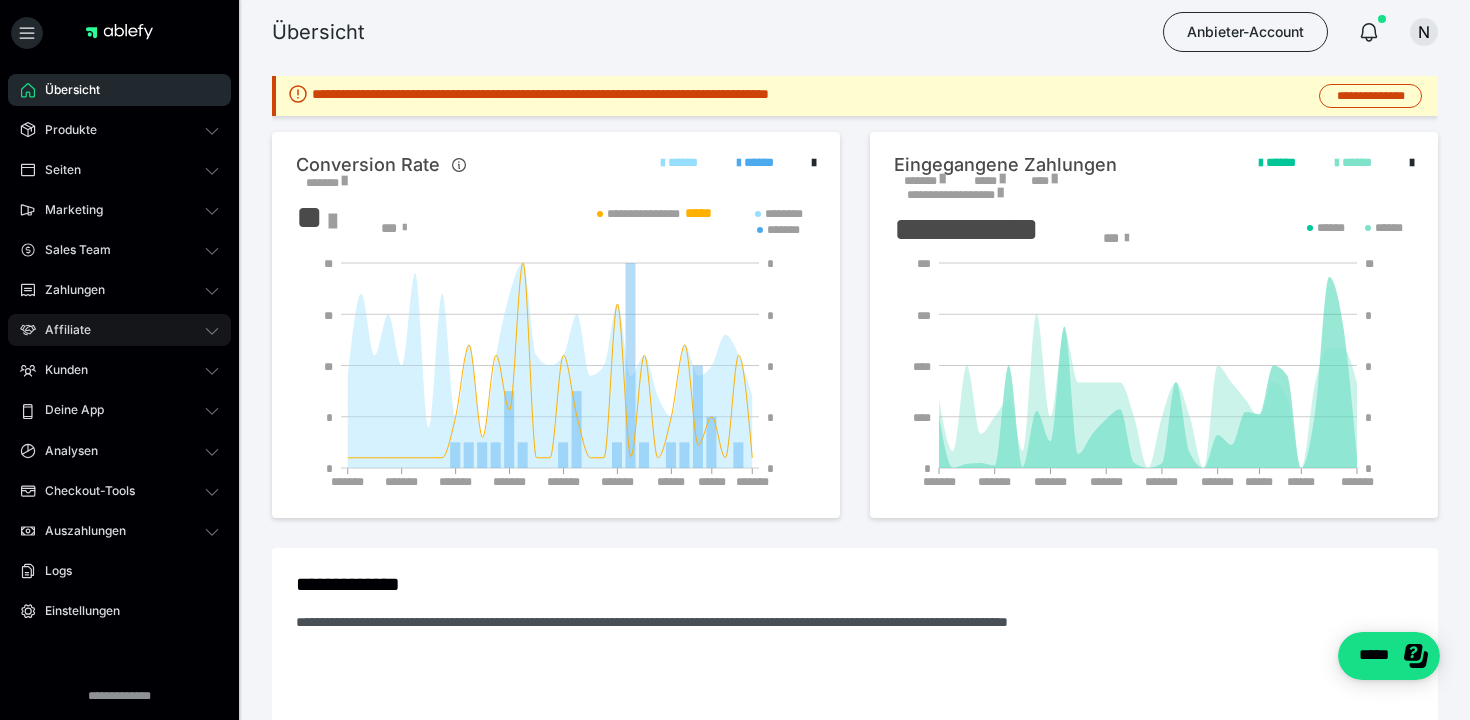 click on "Affiliate" at bounding box center (119, 330) 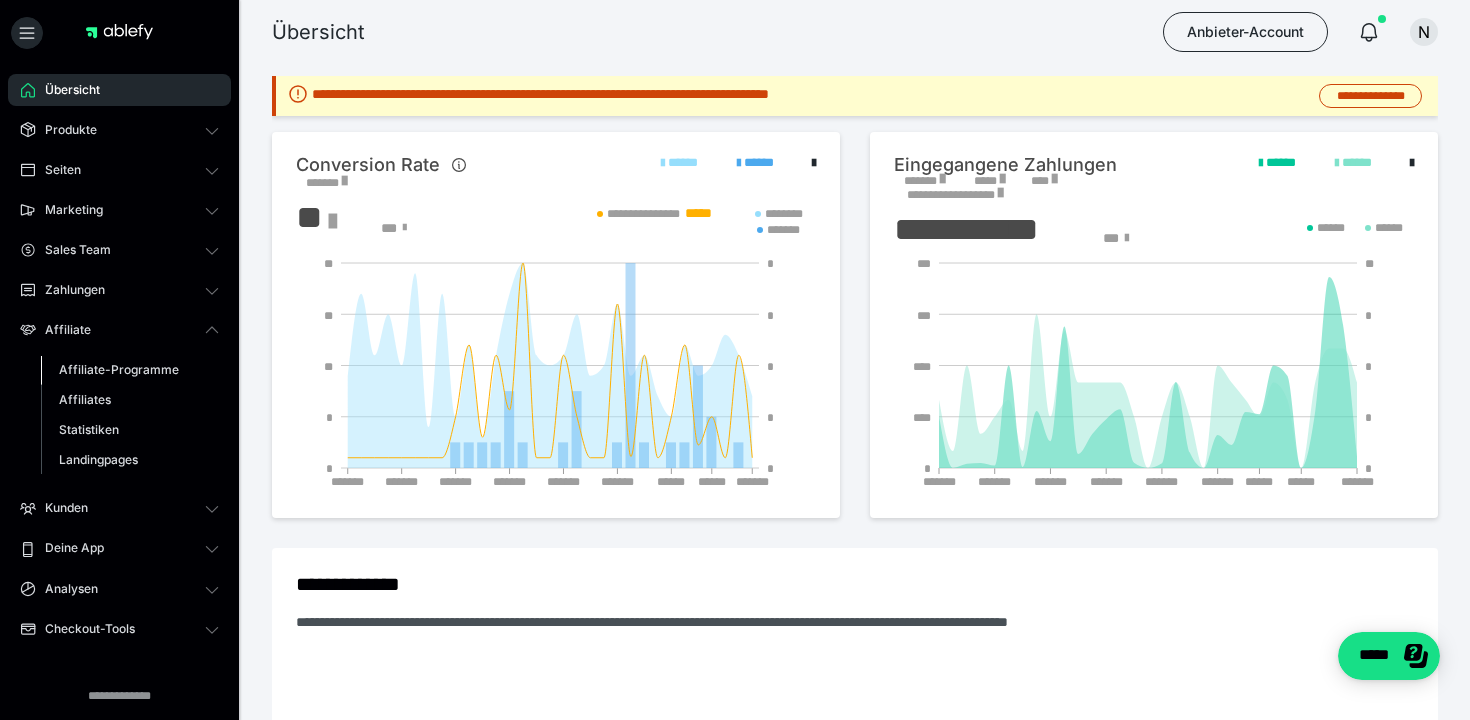 click on "Affiliate-Programme" at bounding box center (119, 369) 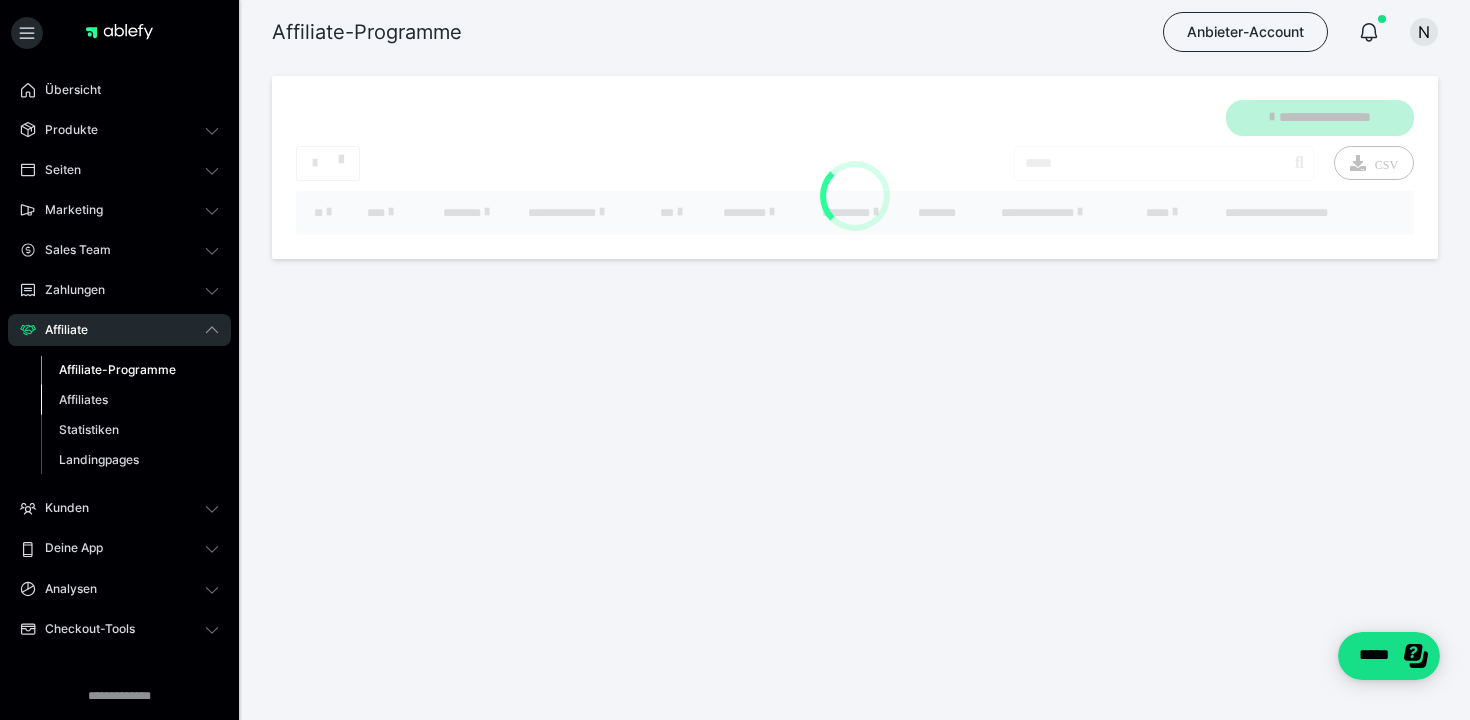 click on "Affiliates" at bounding box center [130, 400] 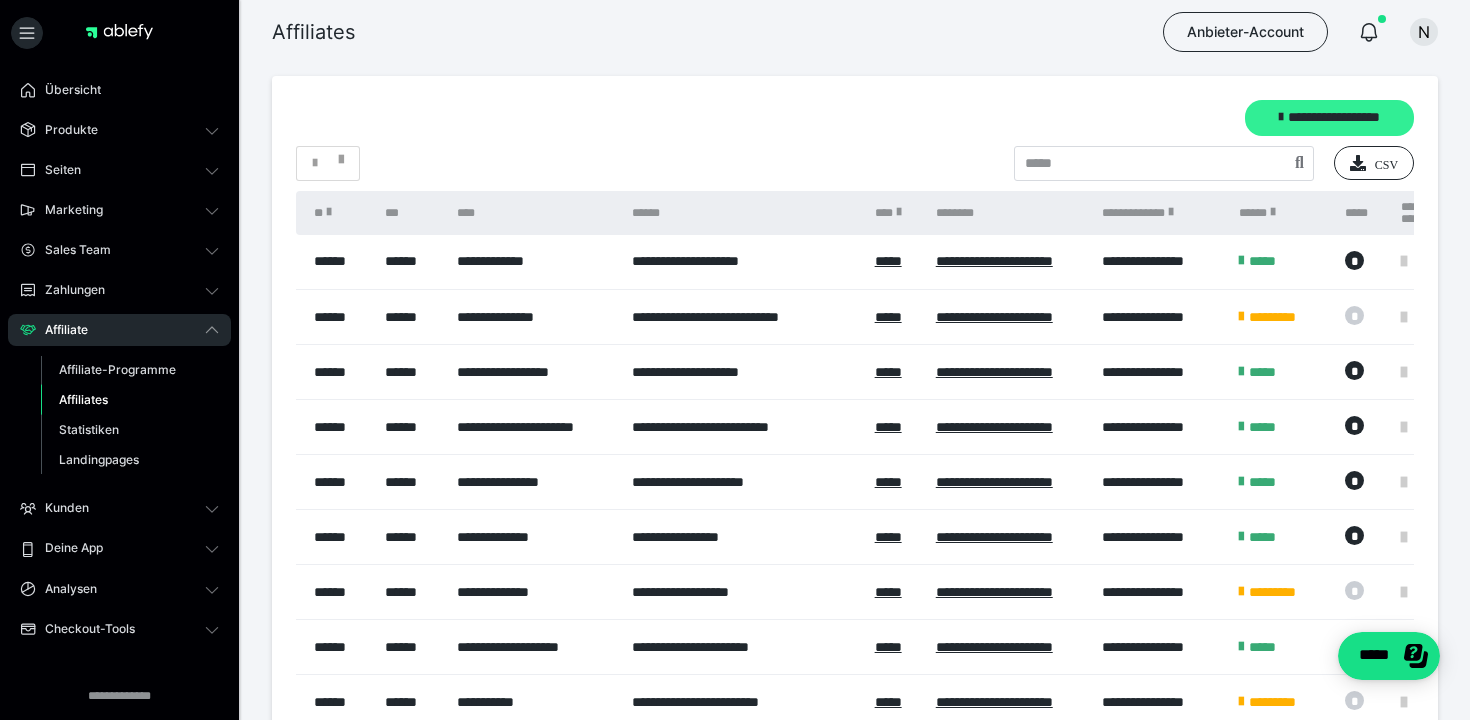 click on "**********" at bounding box center [1329, 118] 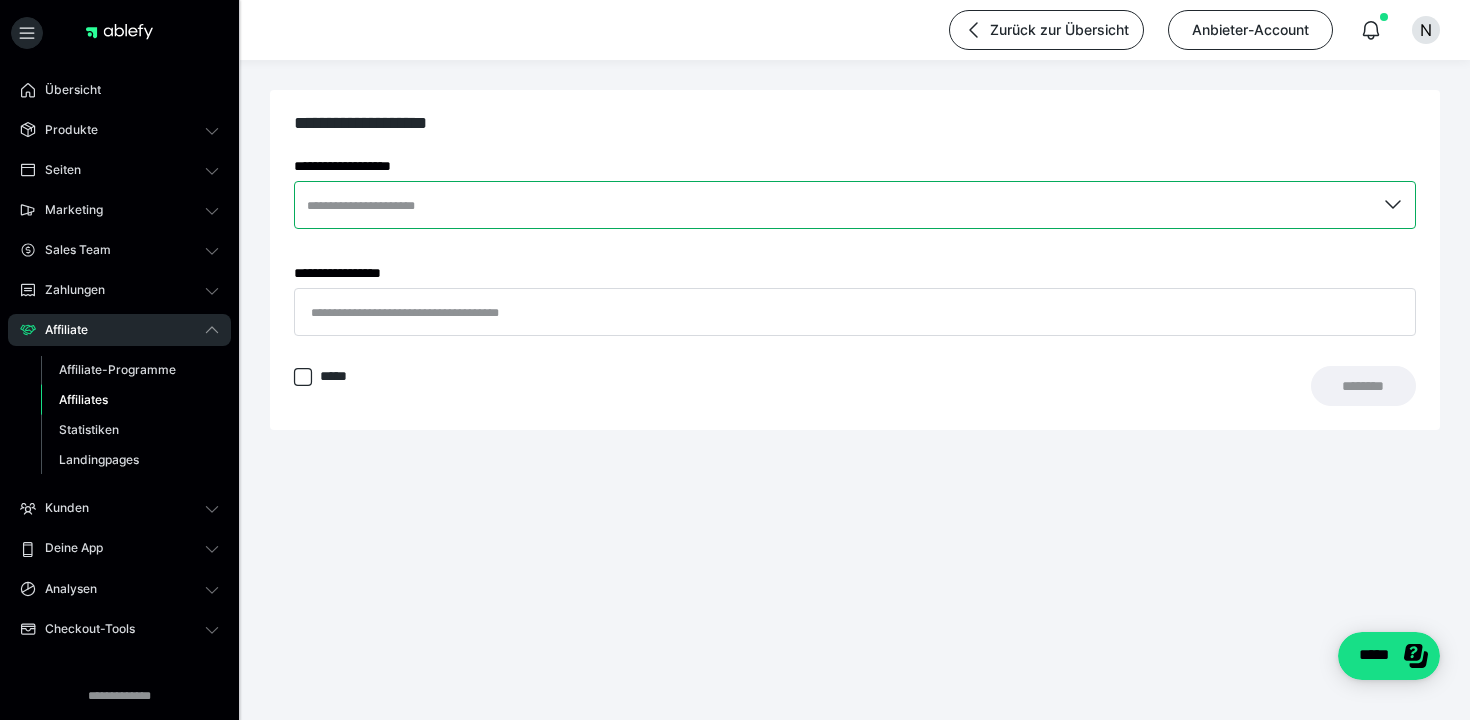 click at bounding box center [855, 205] 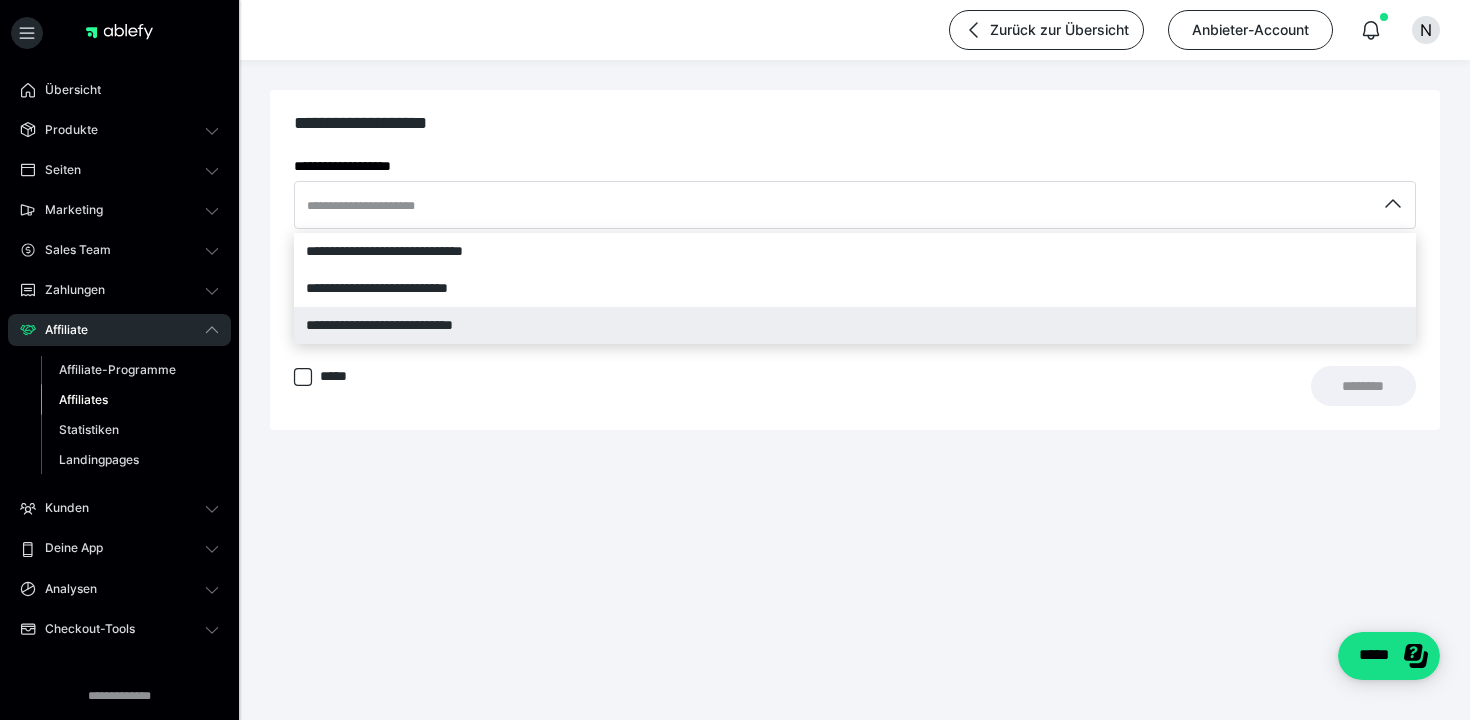 click on "**********" at bounding box center [855, 325] 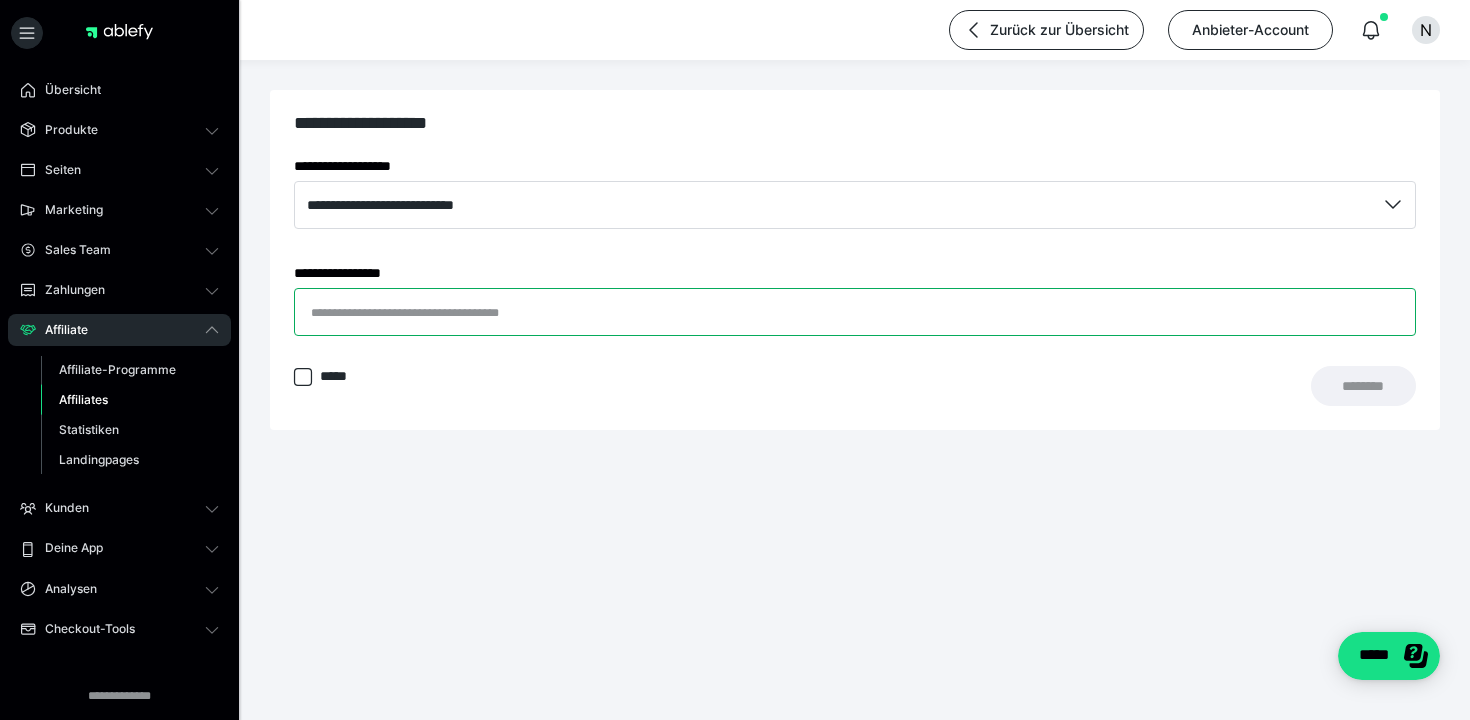 click on "**********" at bounding box center [855, 312] 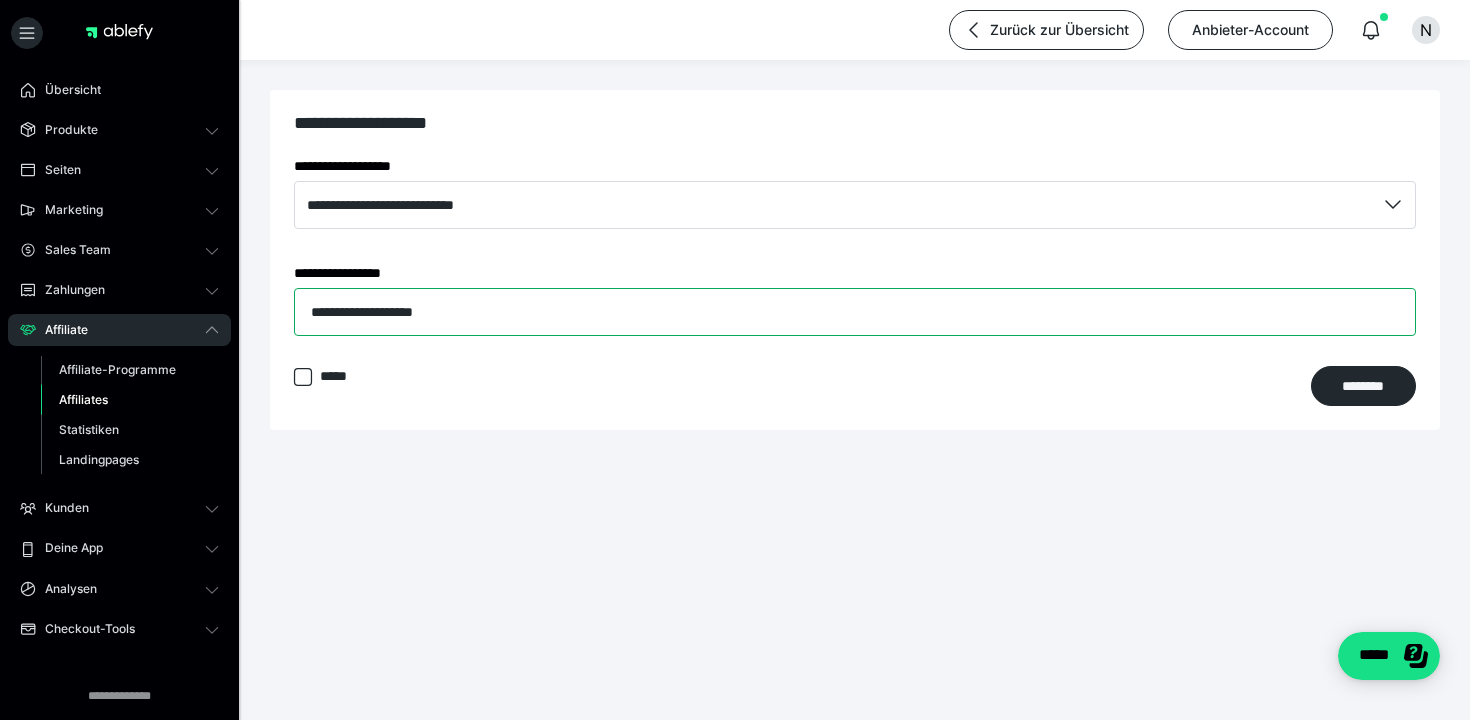 type on "**********" 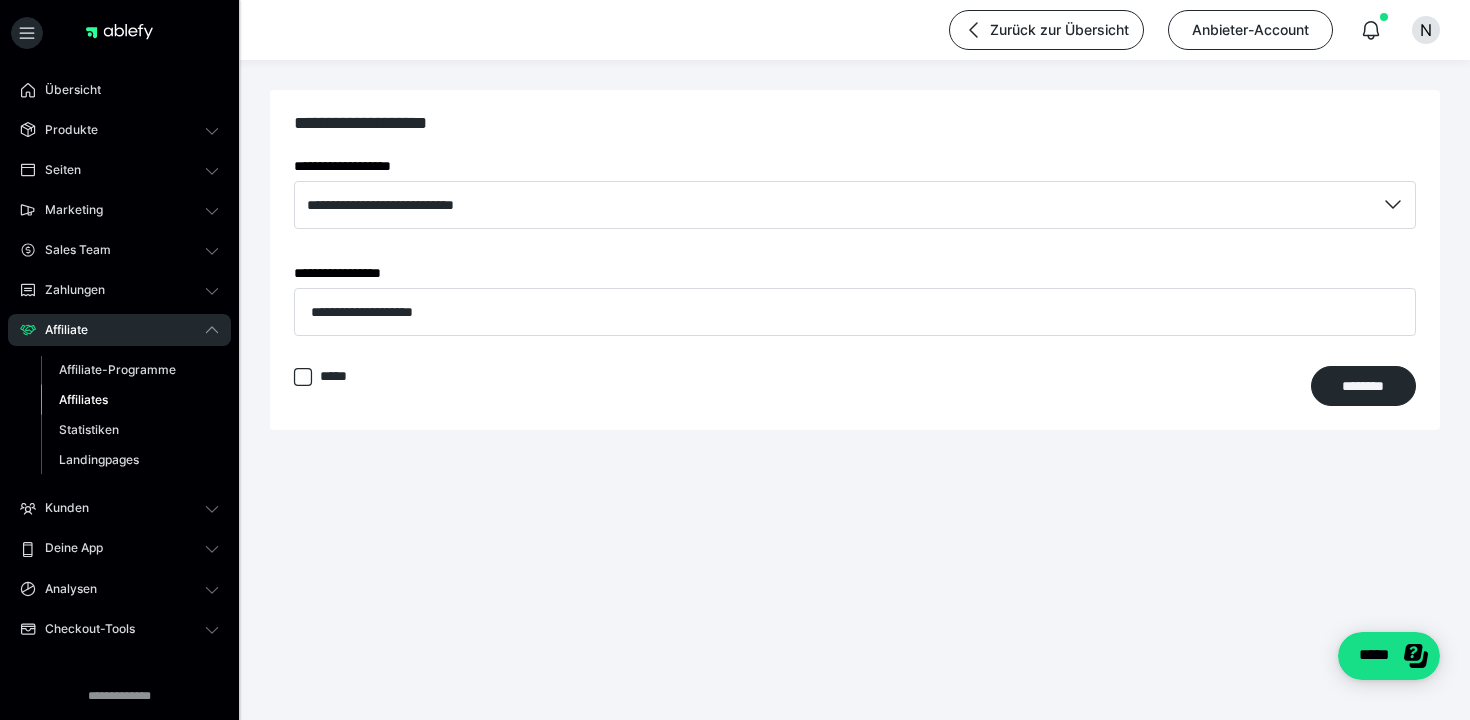 click on "***** ********" at bounding box center [855, 386] 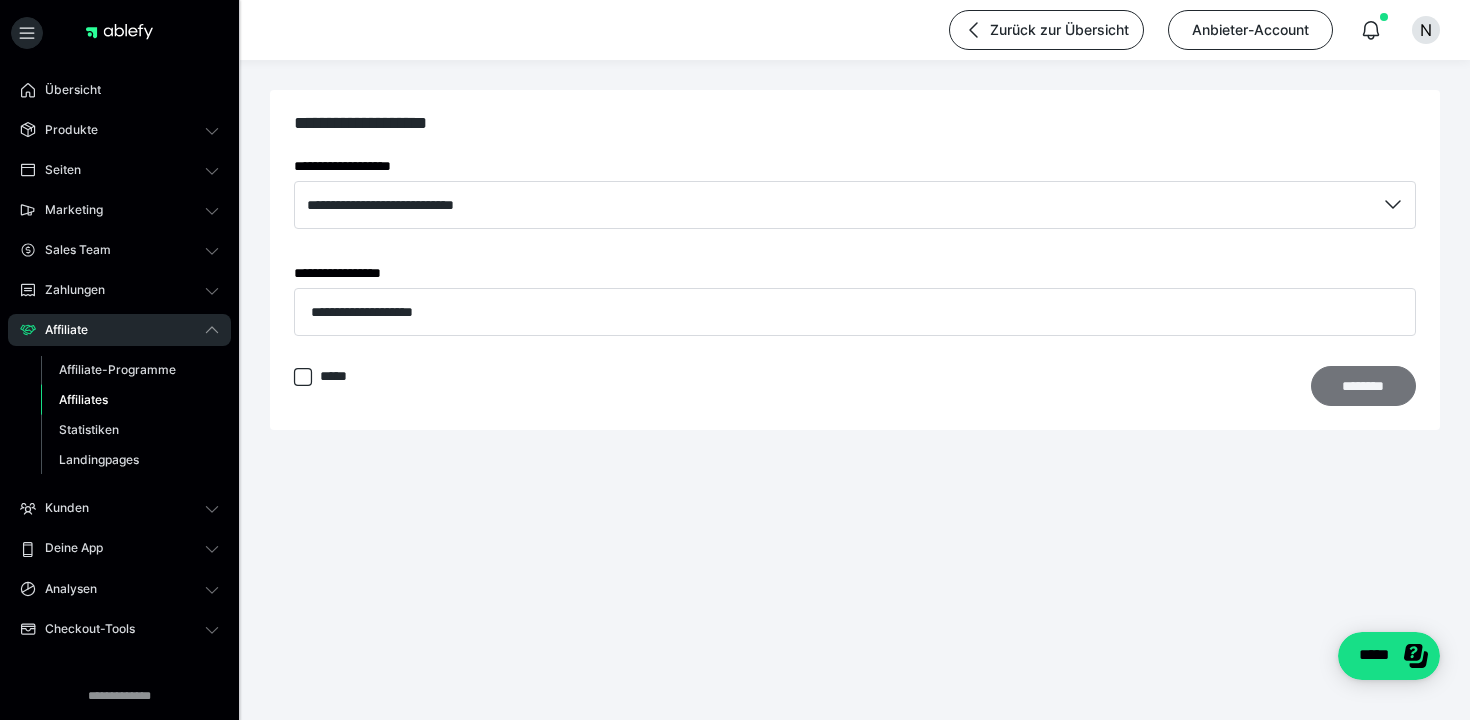 click on "********" at bounding box center (1363, 386) 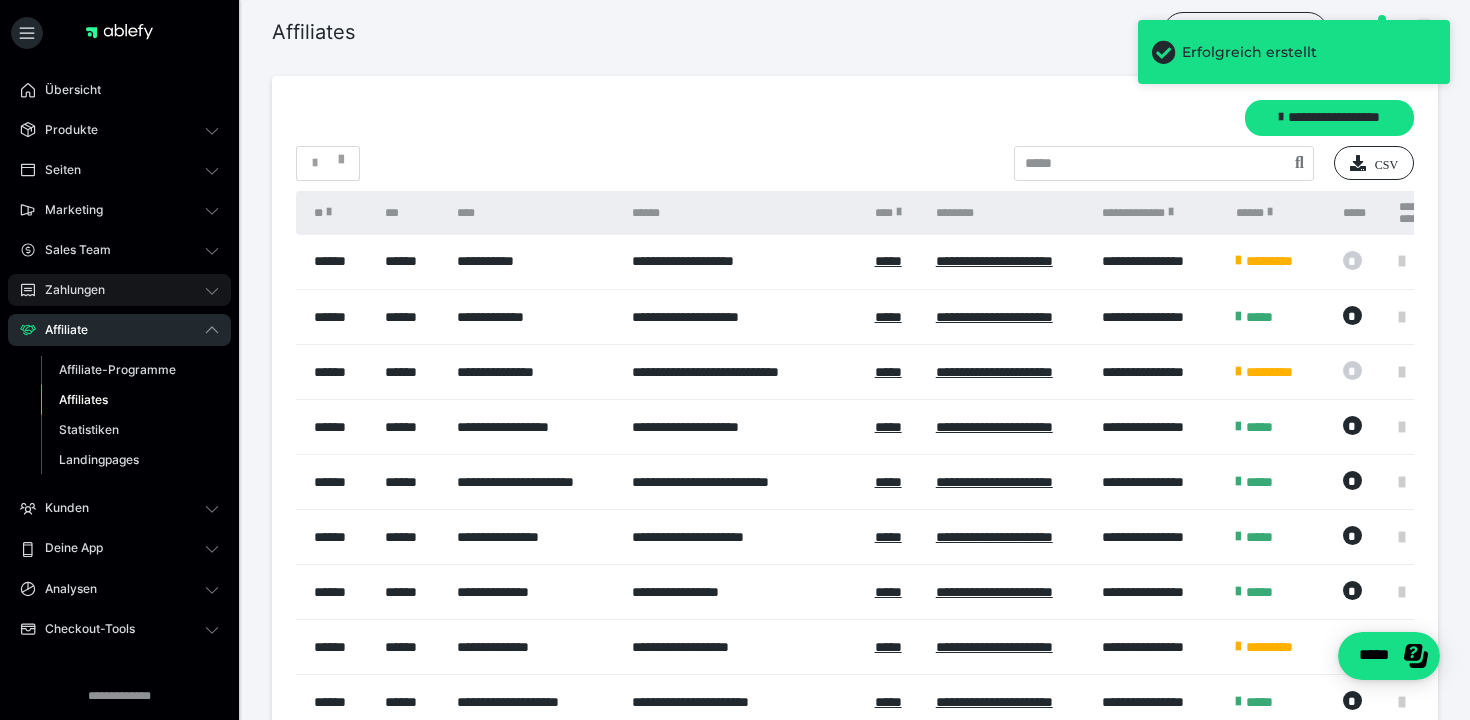 click on "Zahlungen" at bounding box center (68, 290) 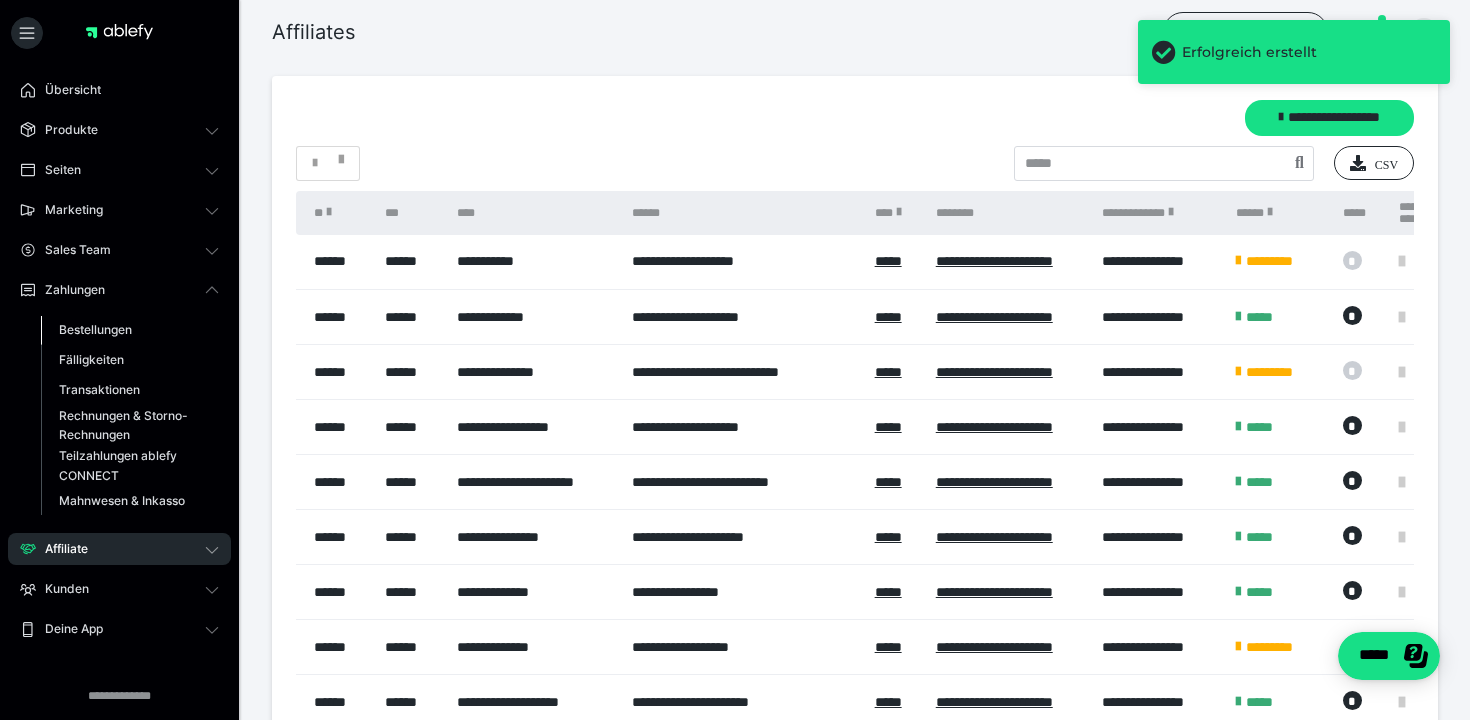 click on "Bestellungen" at bounding box center (130, 330) 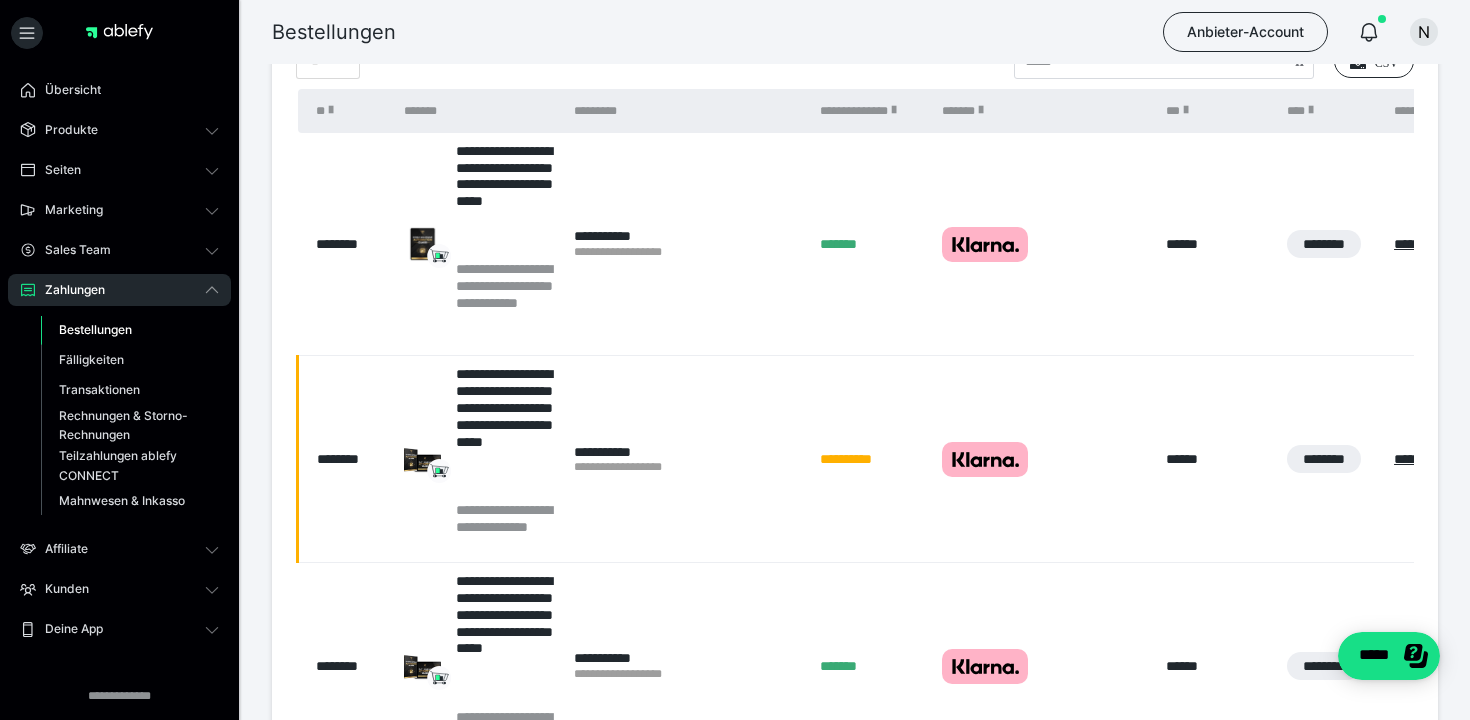 scroll, scrollTop: 485, scrollLeft: 0, axis: vertical 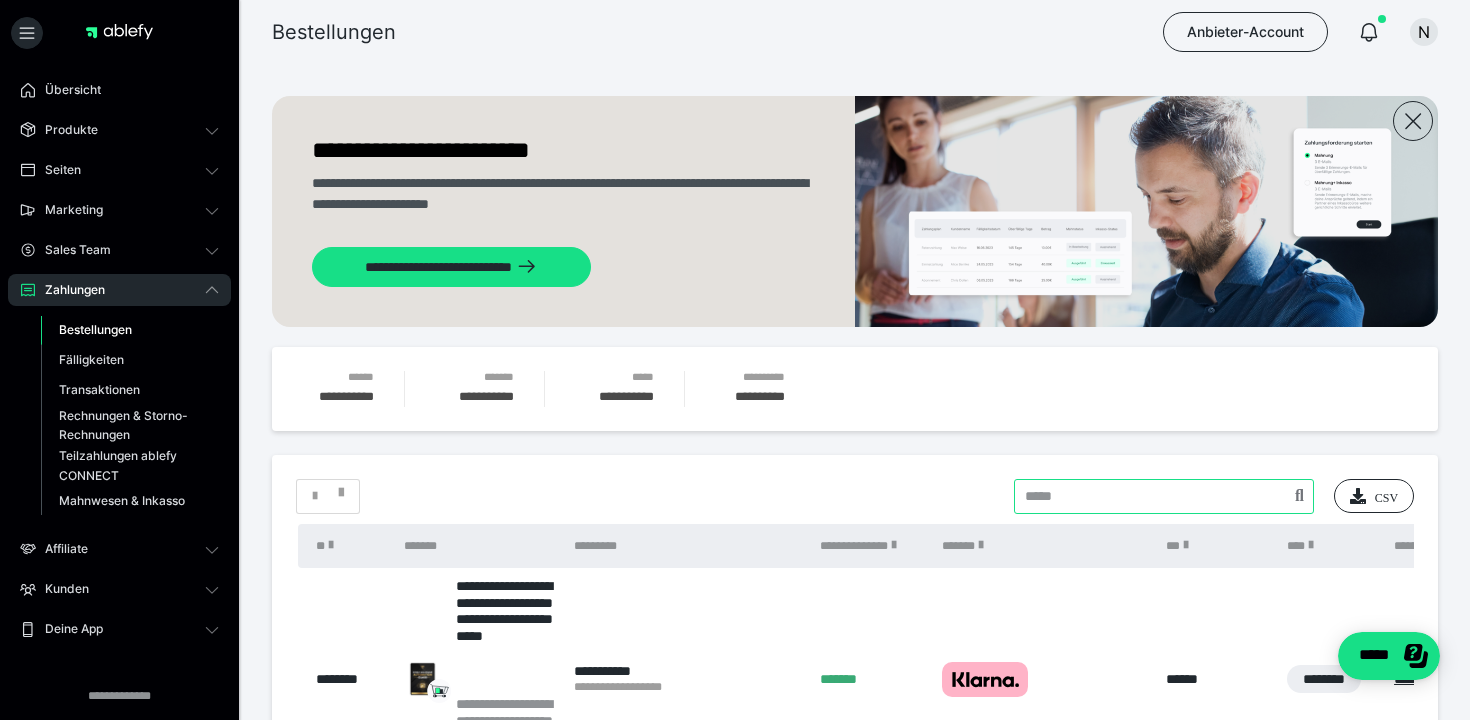click at bounding box center (1164, 496) 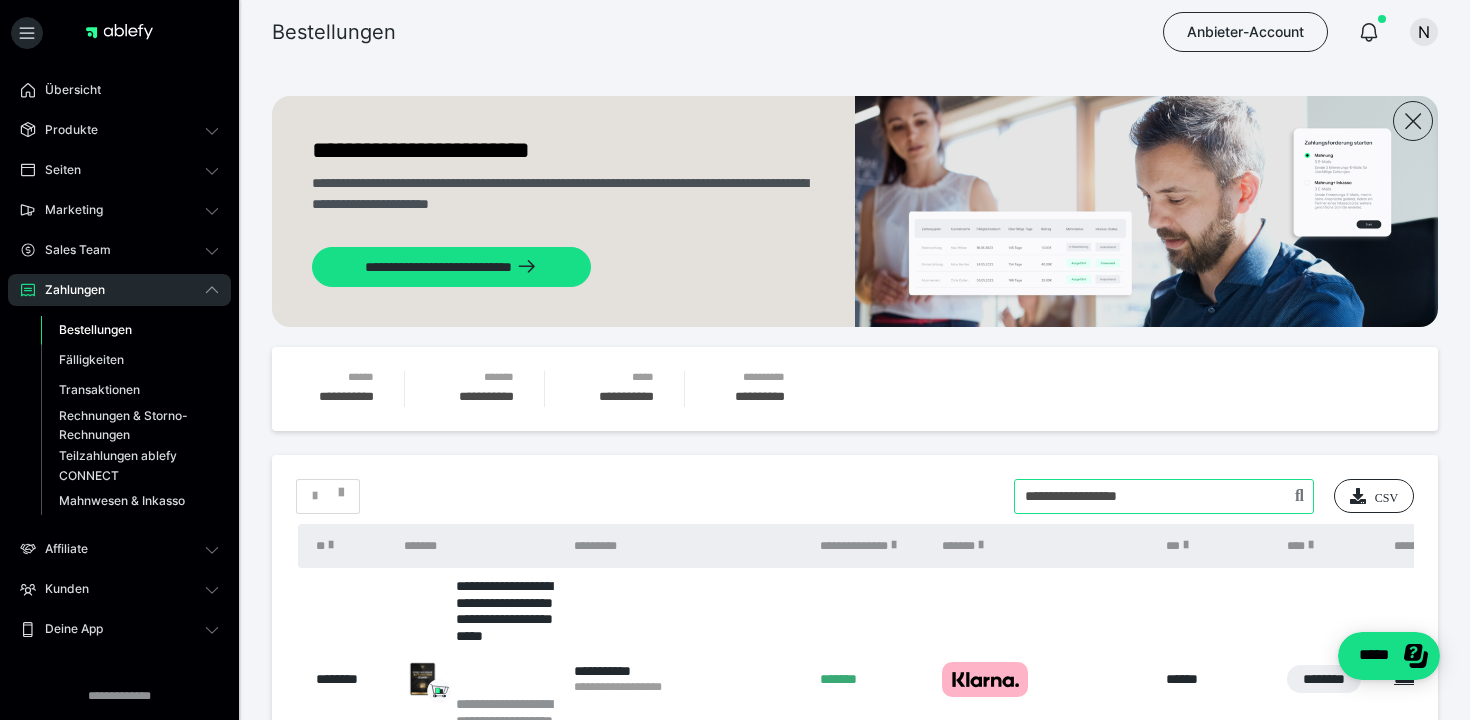 type on "**********" 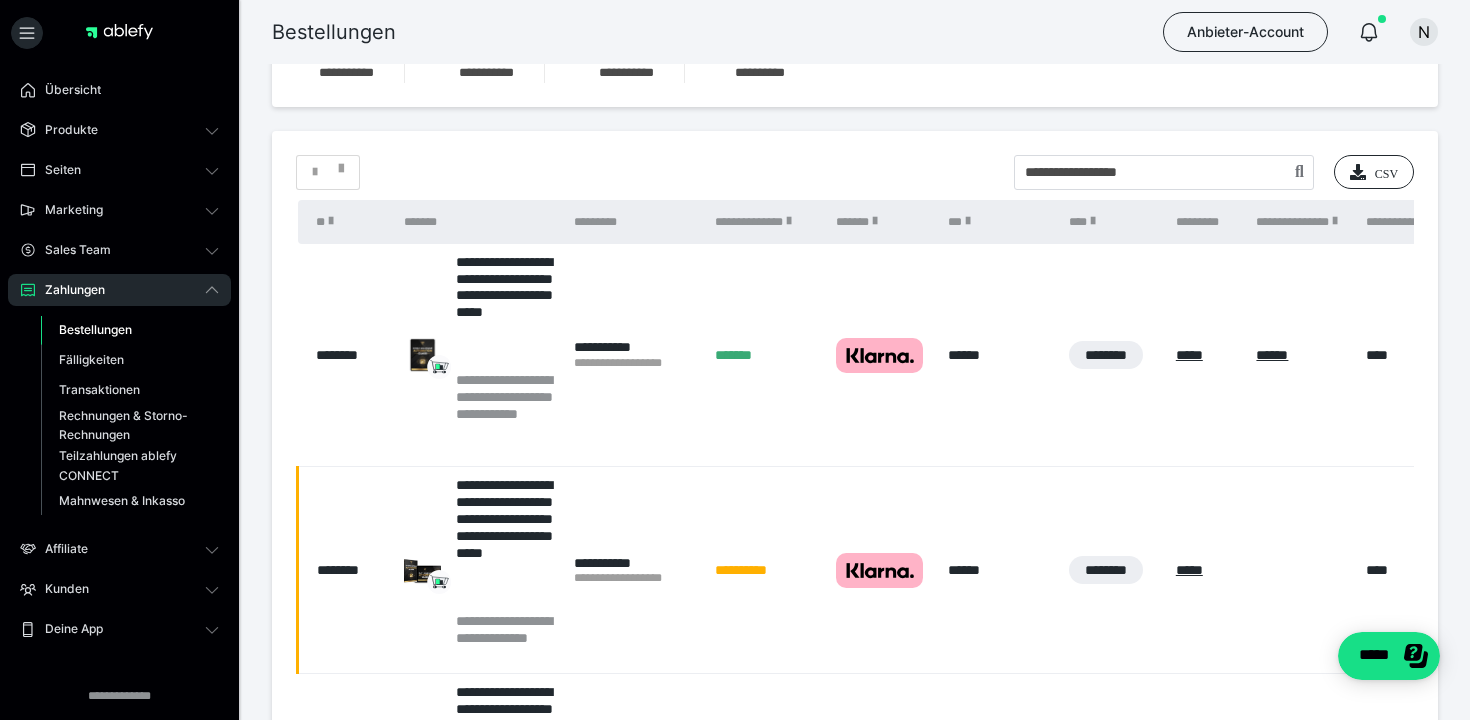 scroll, scrollTop: 269, scrollLeft: 0, axis: vertical 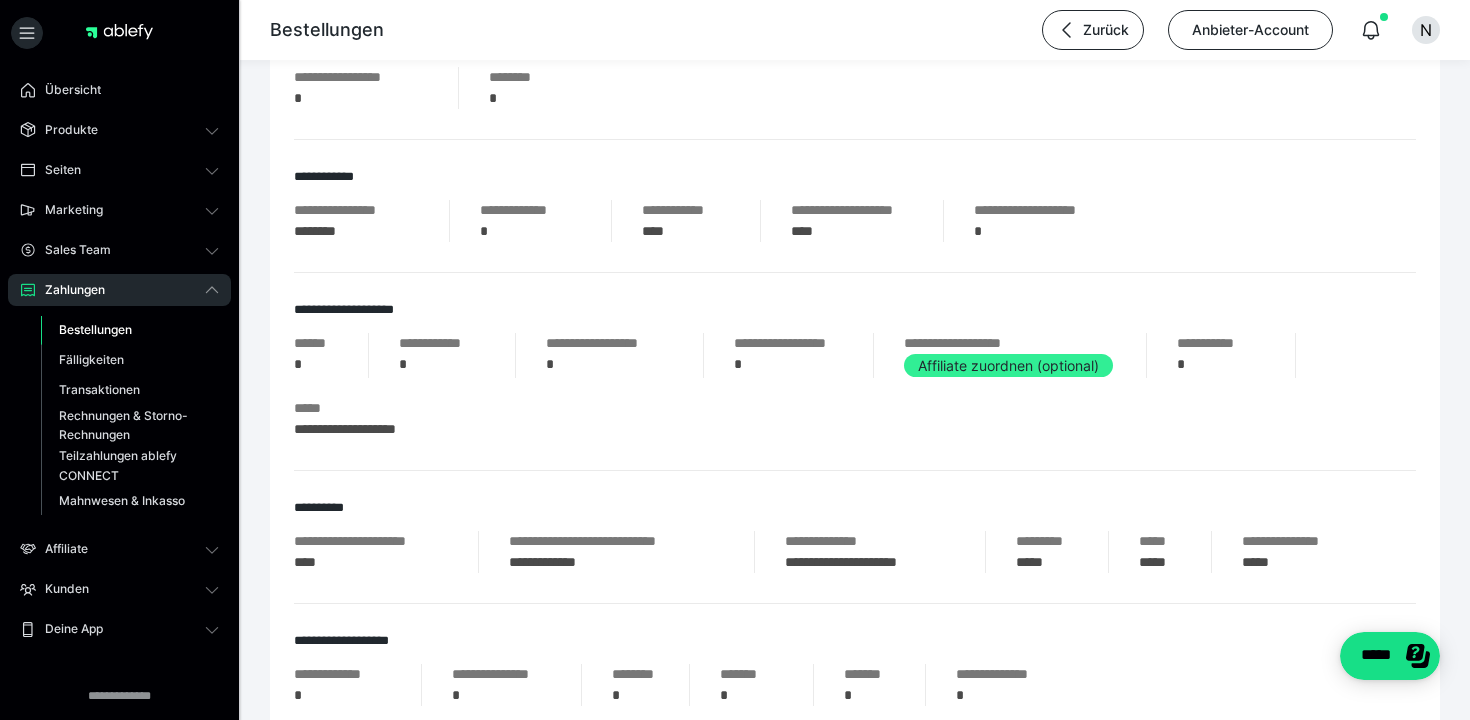 click on "Affiliate zuordnen (optional)" at bounding box center (1008, 365) 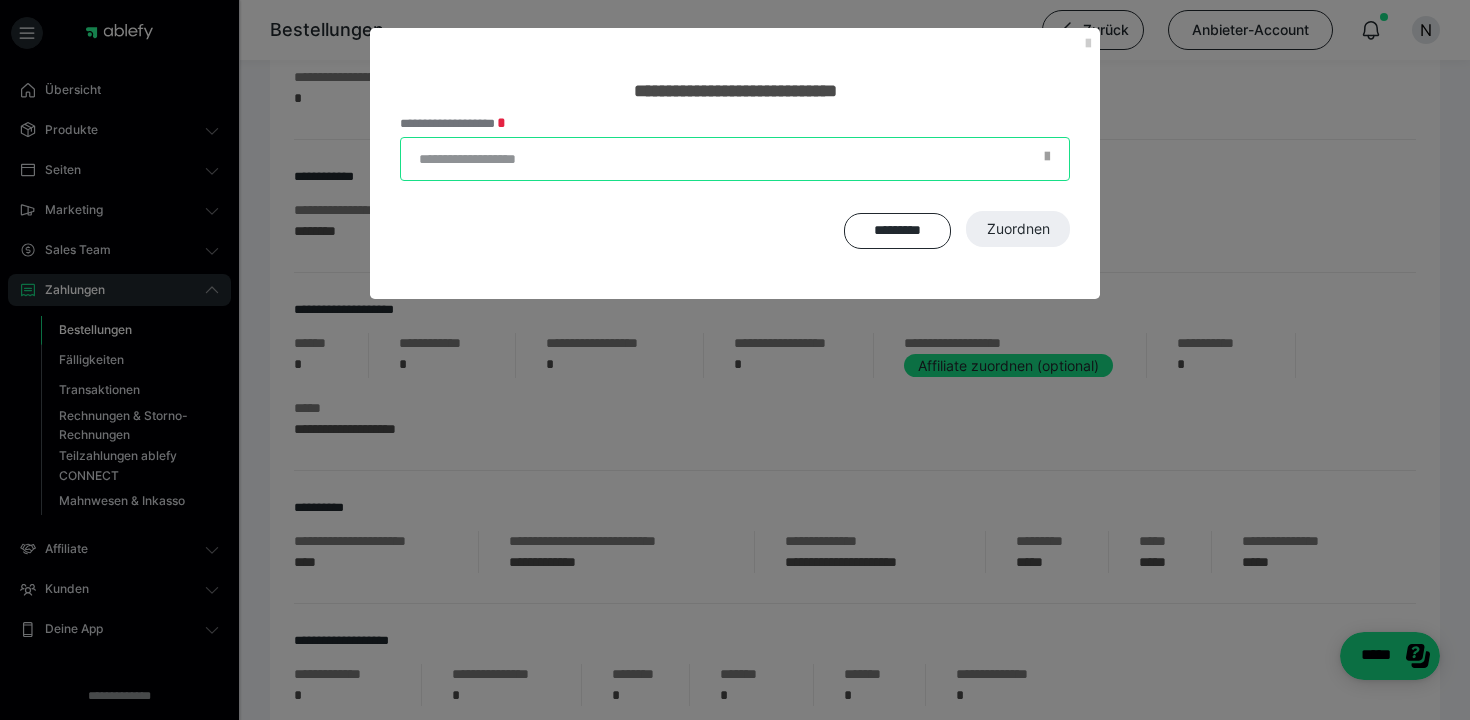 click on "**********" at bounding box center (735, 159) 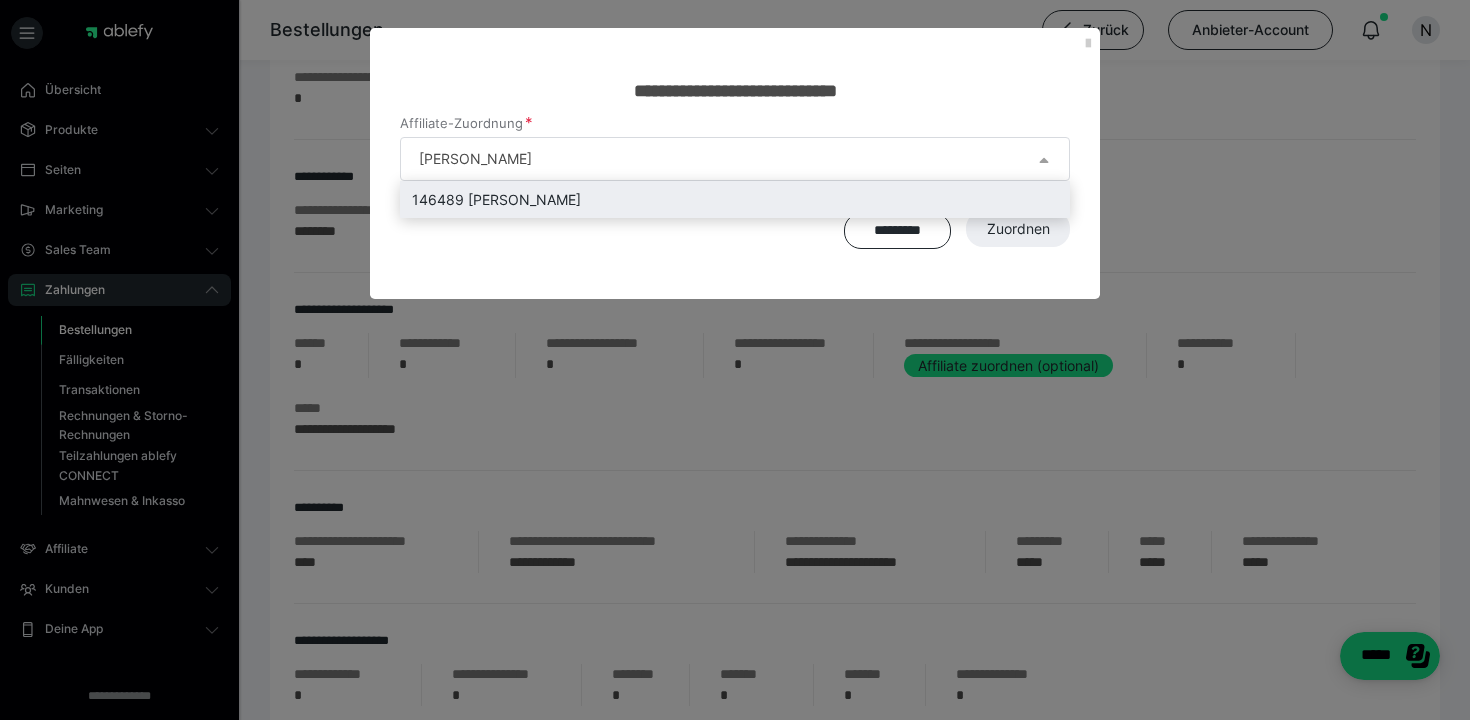 type on "[PERSON_NAME]" 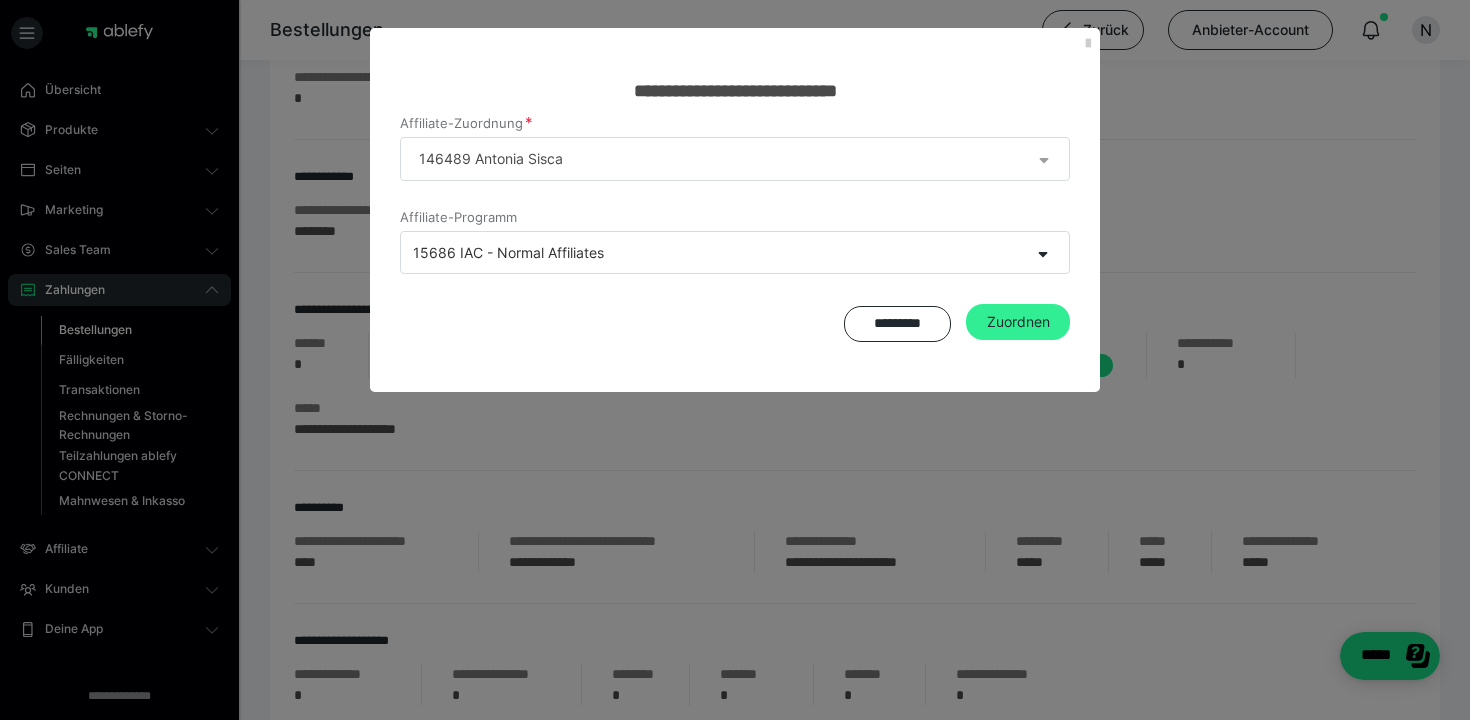 click on "Zuordnen" at bounding box center [1018, 322] 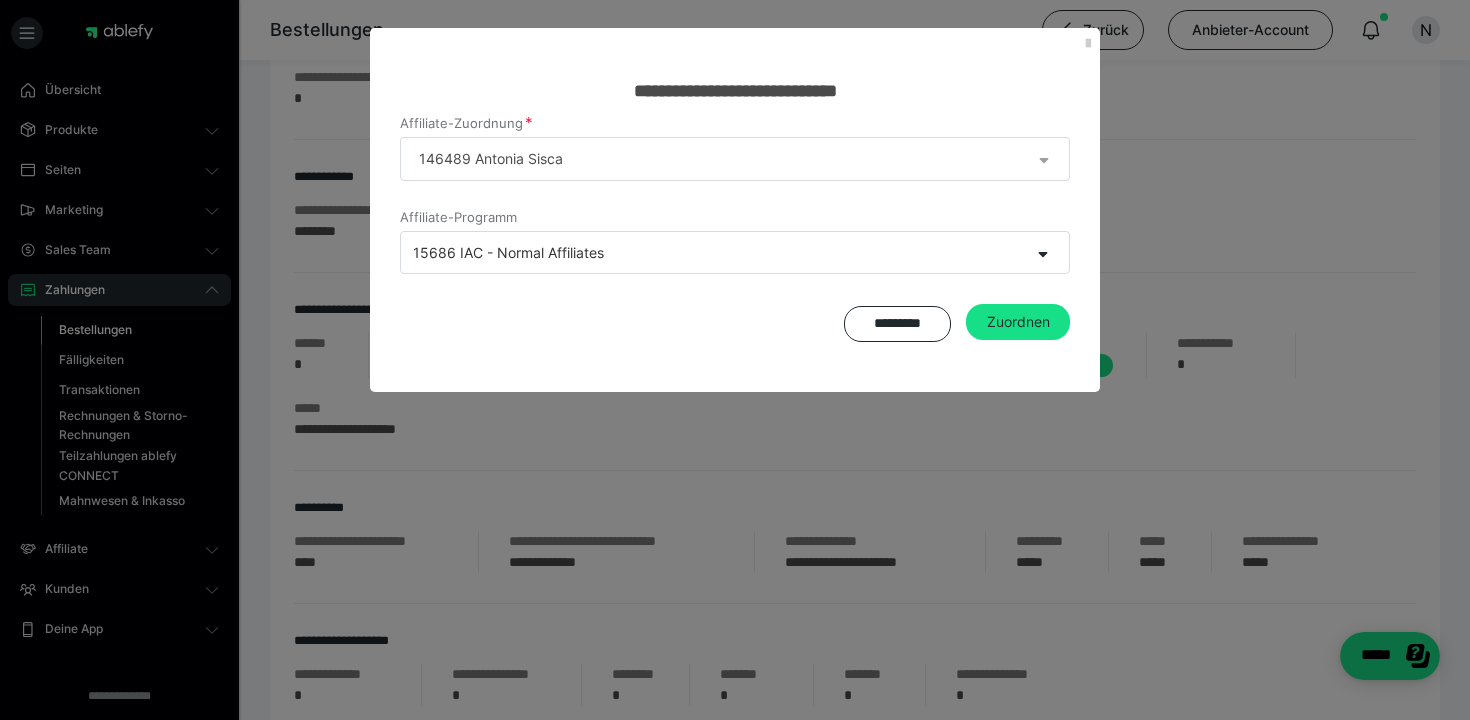scroll, scrollTop: 0, scrollLeft: 0, axis: both 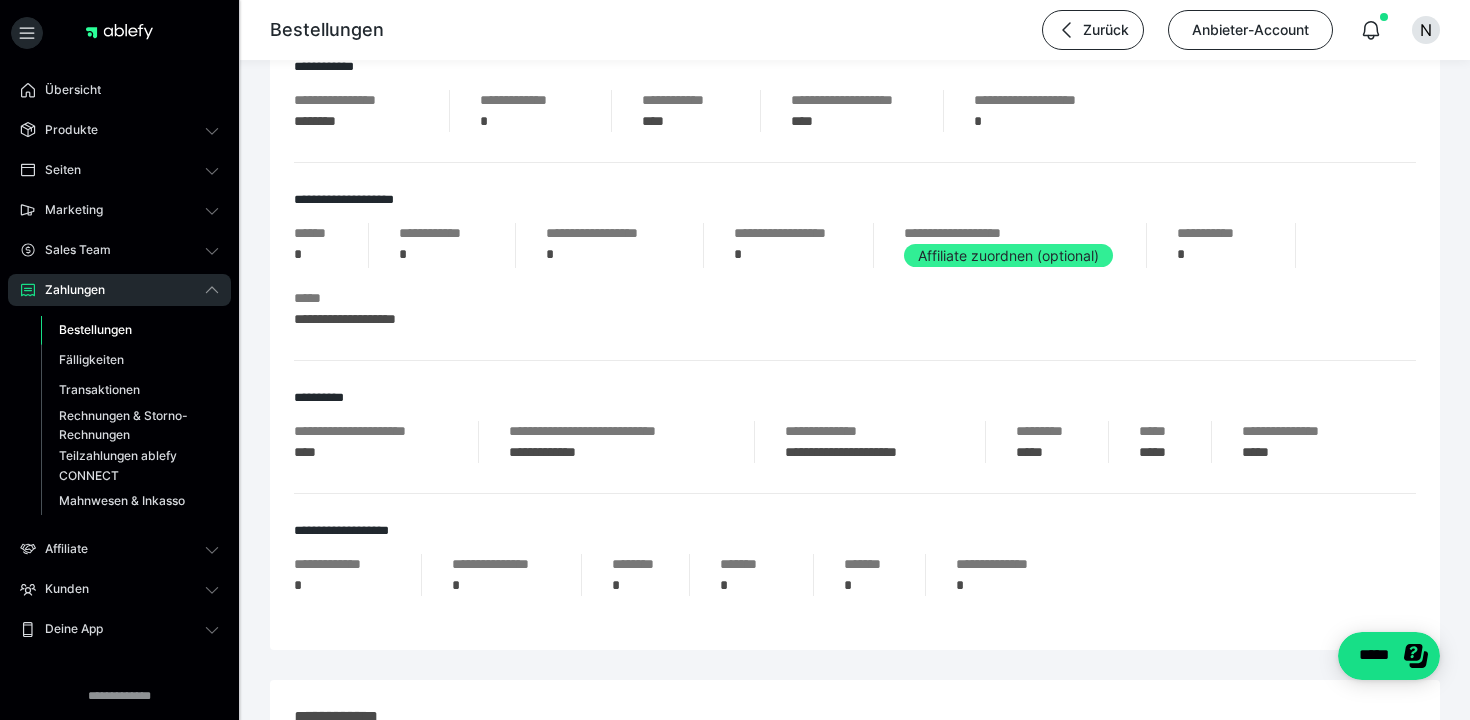 click on "Affiliate zuordnen (optional)" at bounding box center [1008, 255] 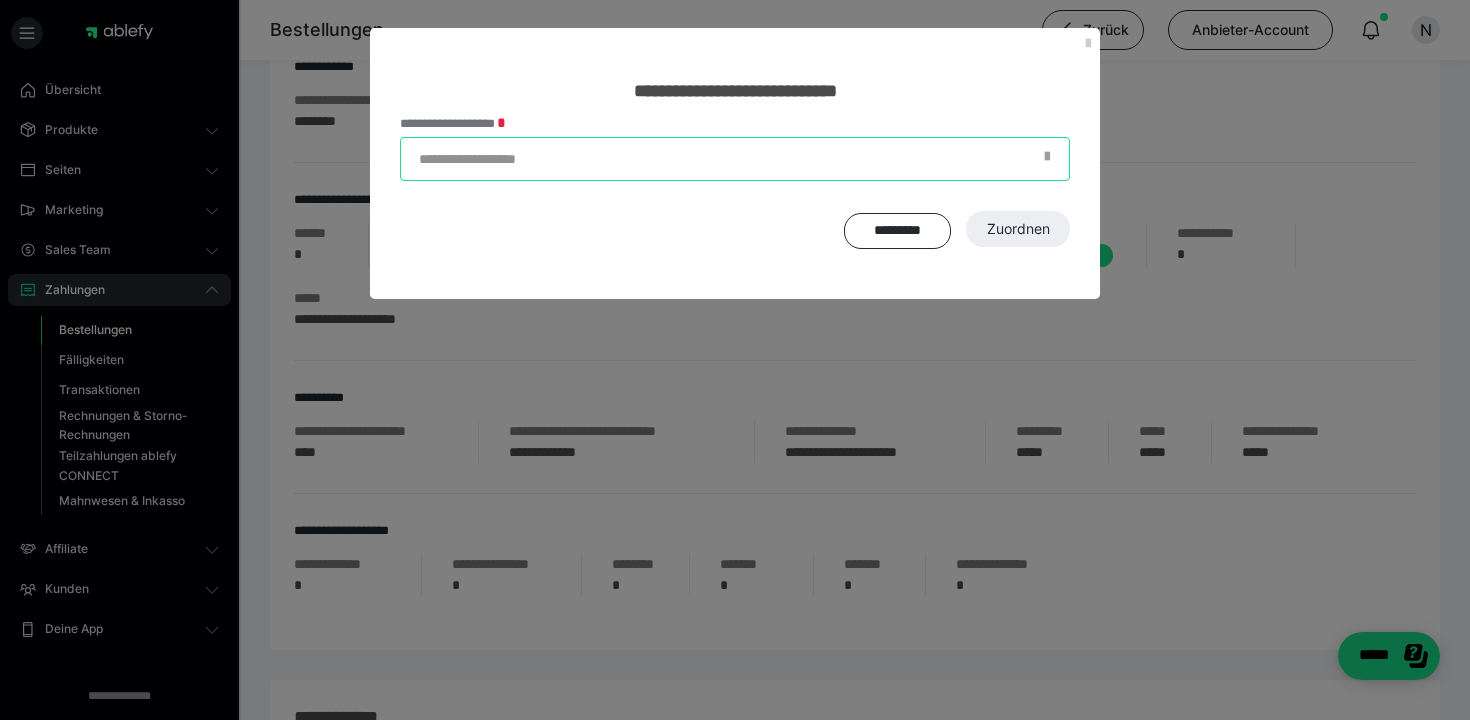 click on "**********" at bounding box center [735, 159] 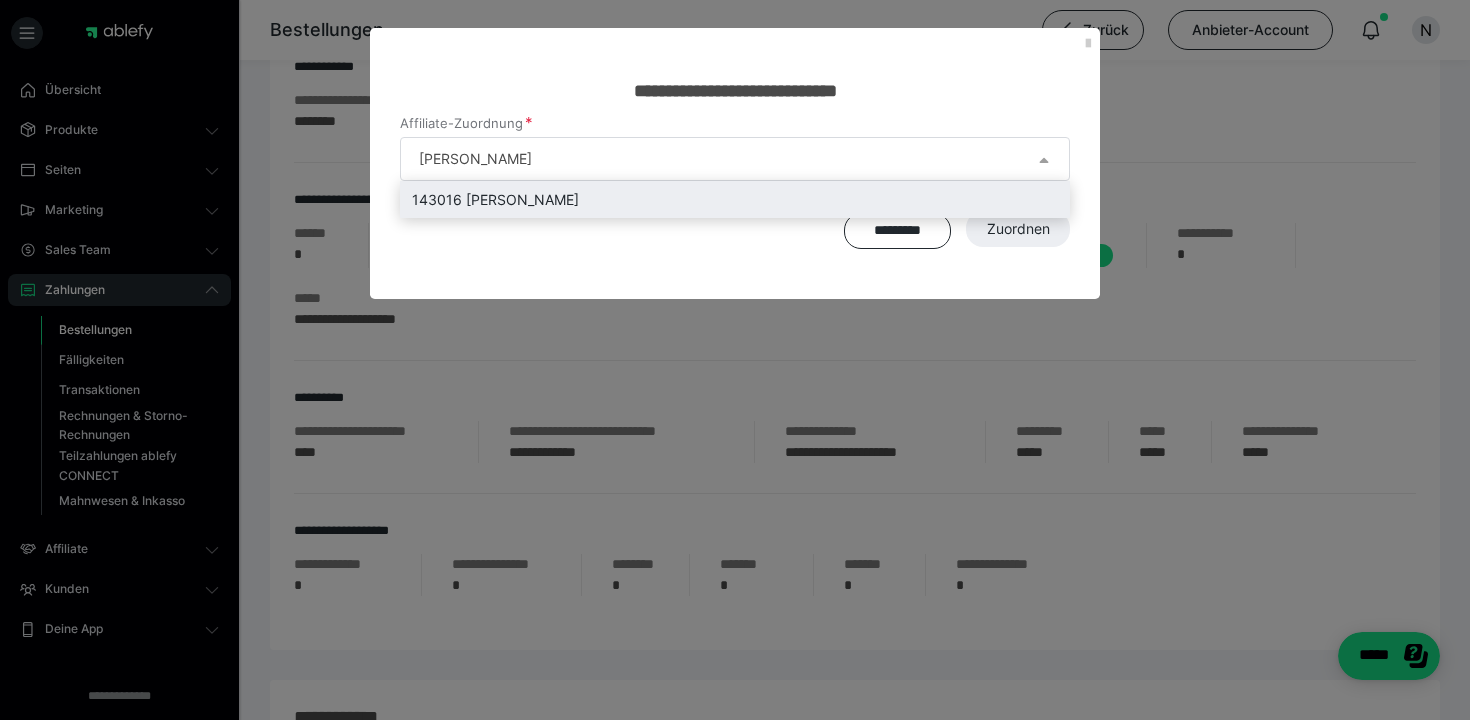type on "[PERSON_NAME]" 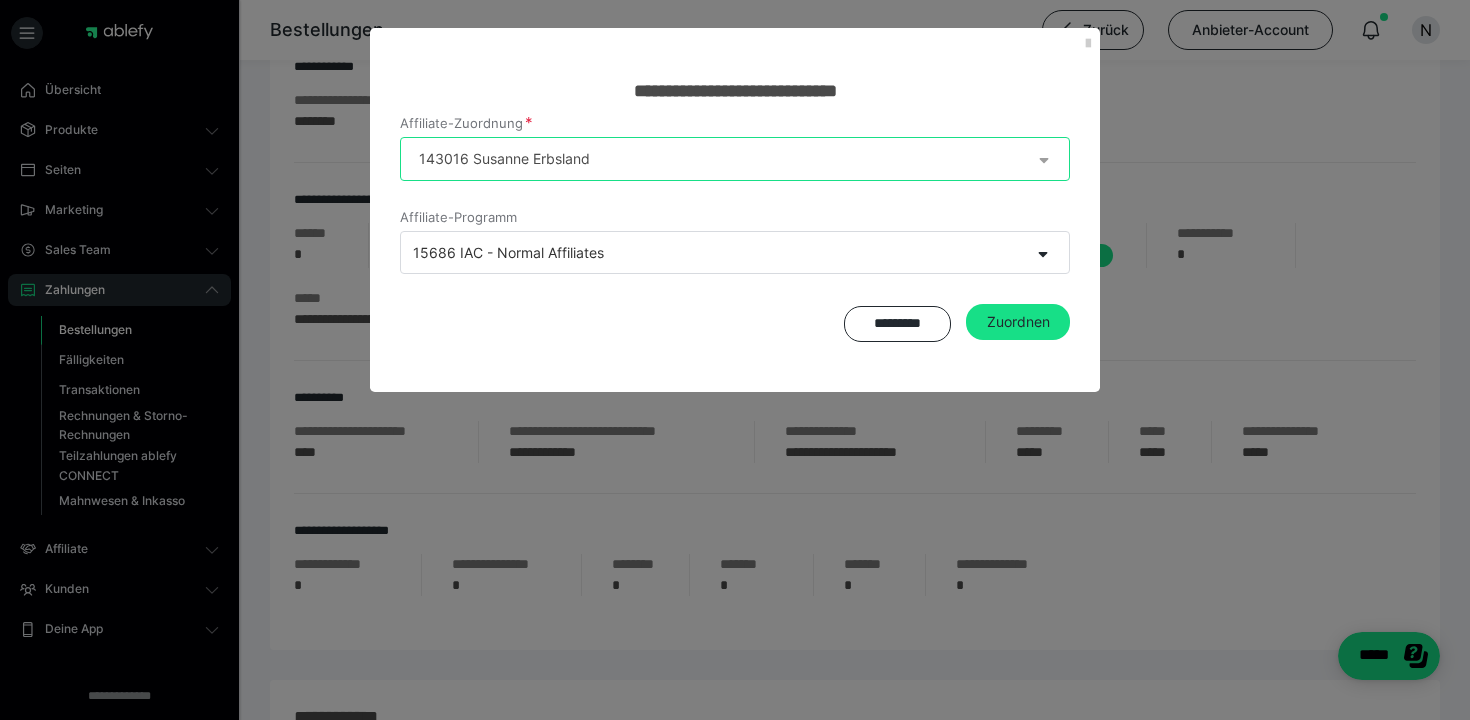 click on "Affiliate-Zuordnung" at bounding box center [735, 159] 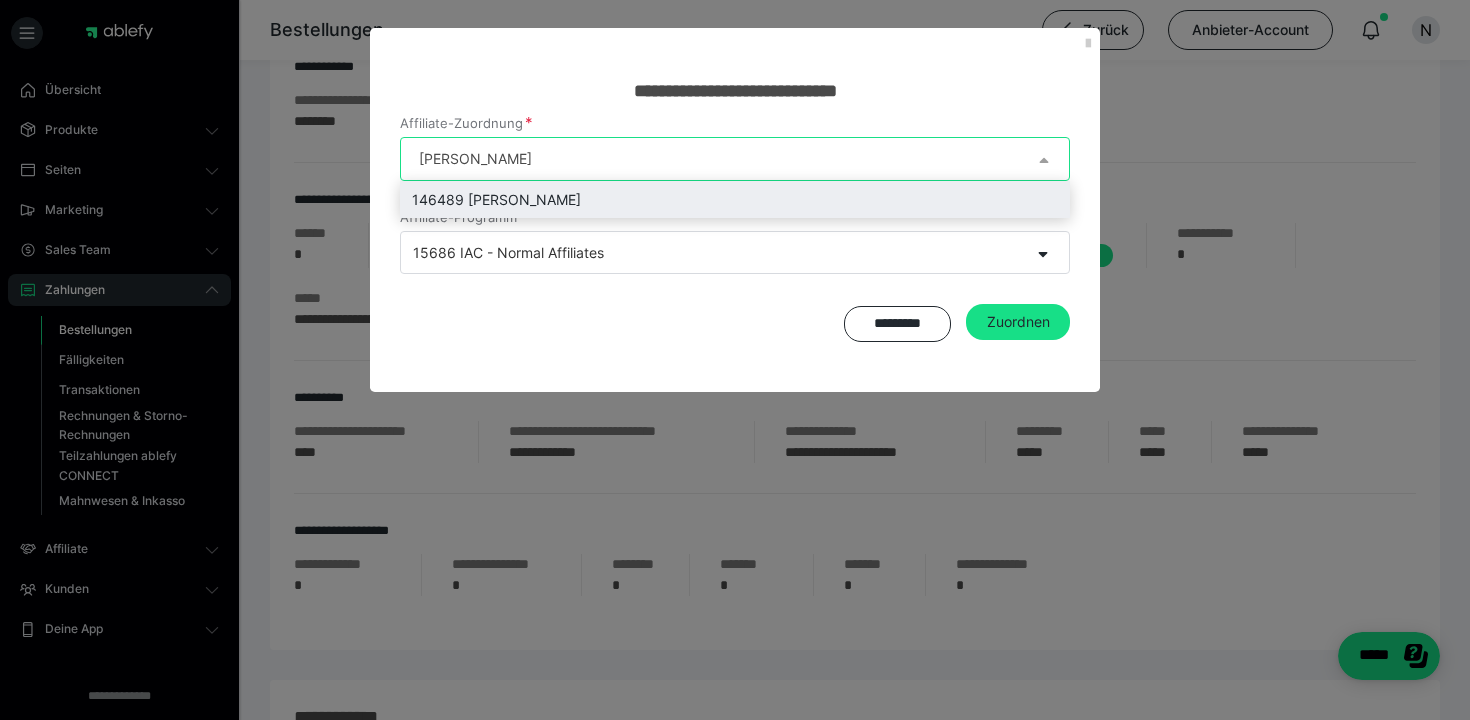 type on "[PERSON_NAME]" 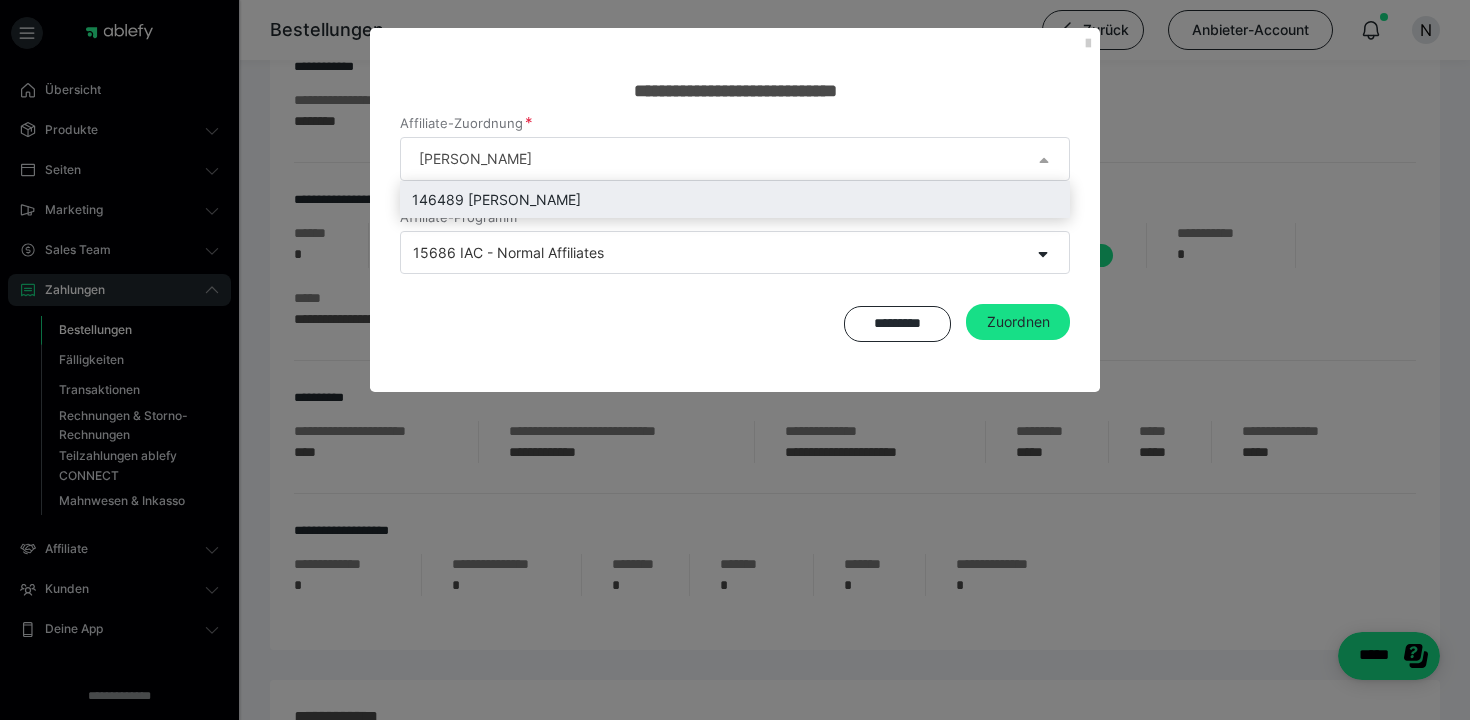 click on "146489 [PERSON_NAME]" at bounding box center (735, 199) 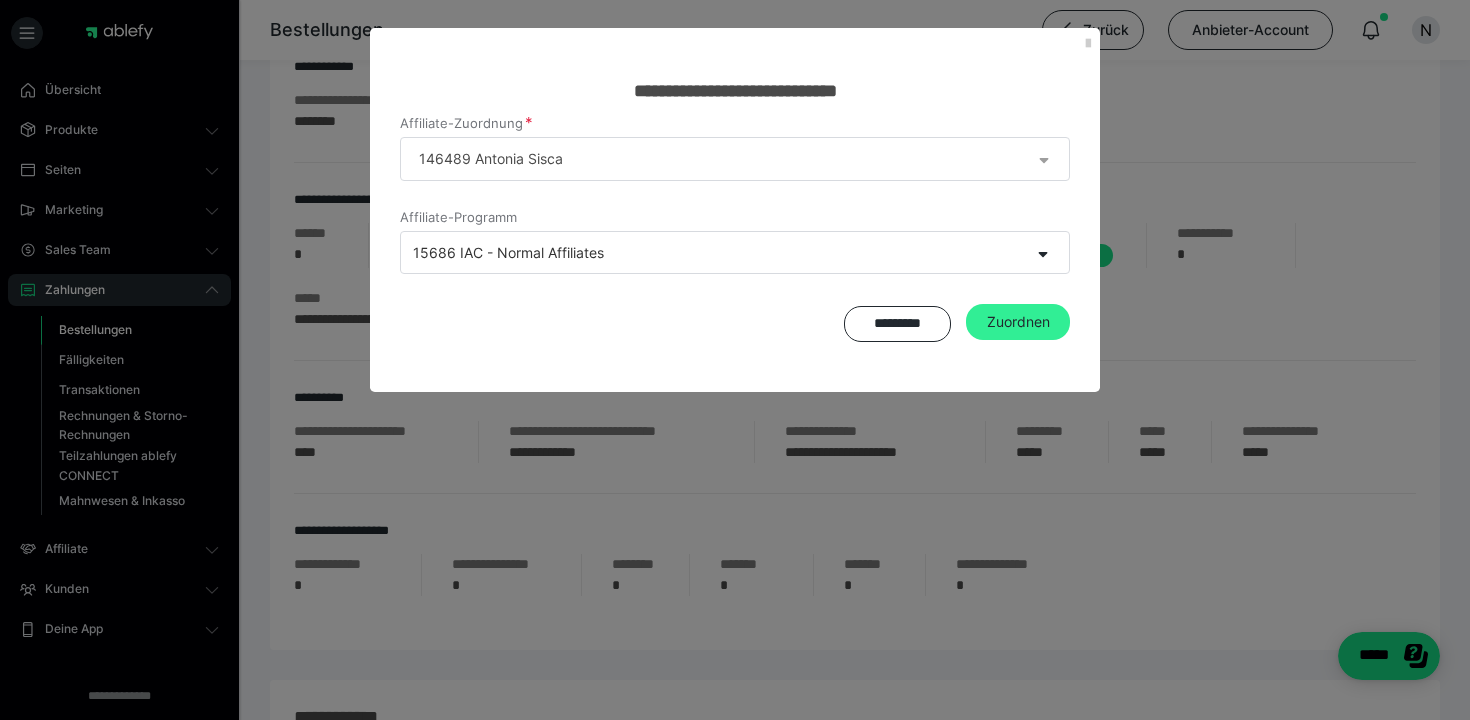 click on "Zuordnen" at bounding box center (1018, 322) 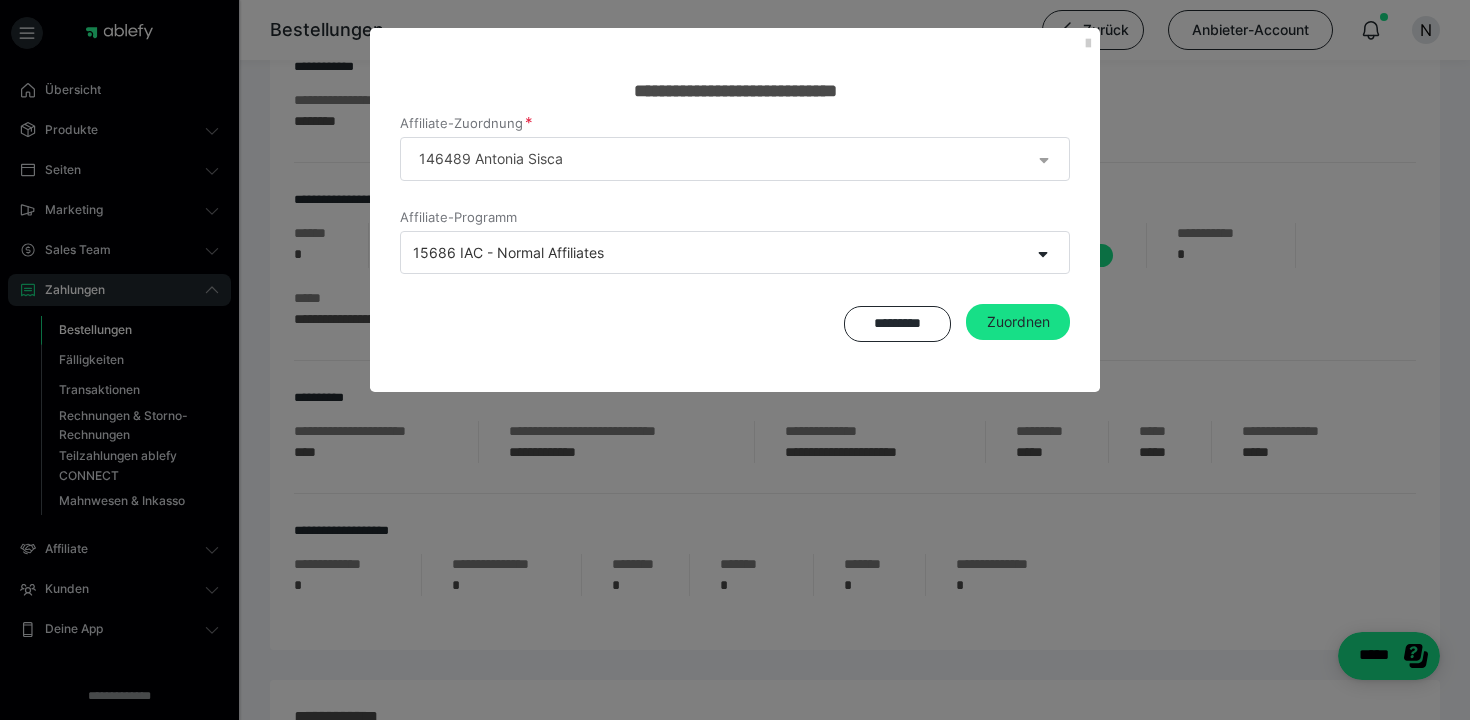 scroll, scrollTop: 0, scrollLeft: 0, axis: both 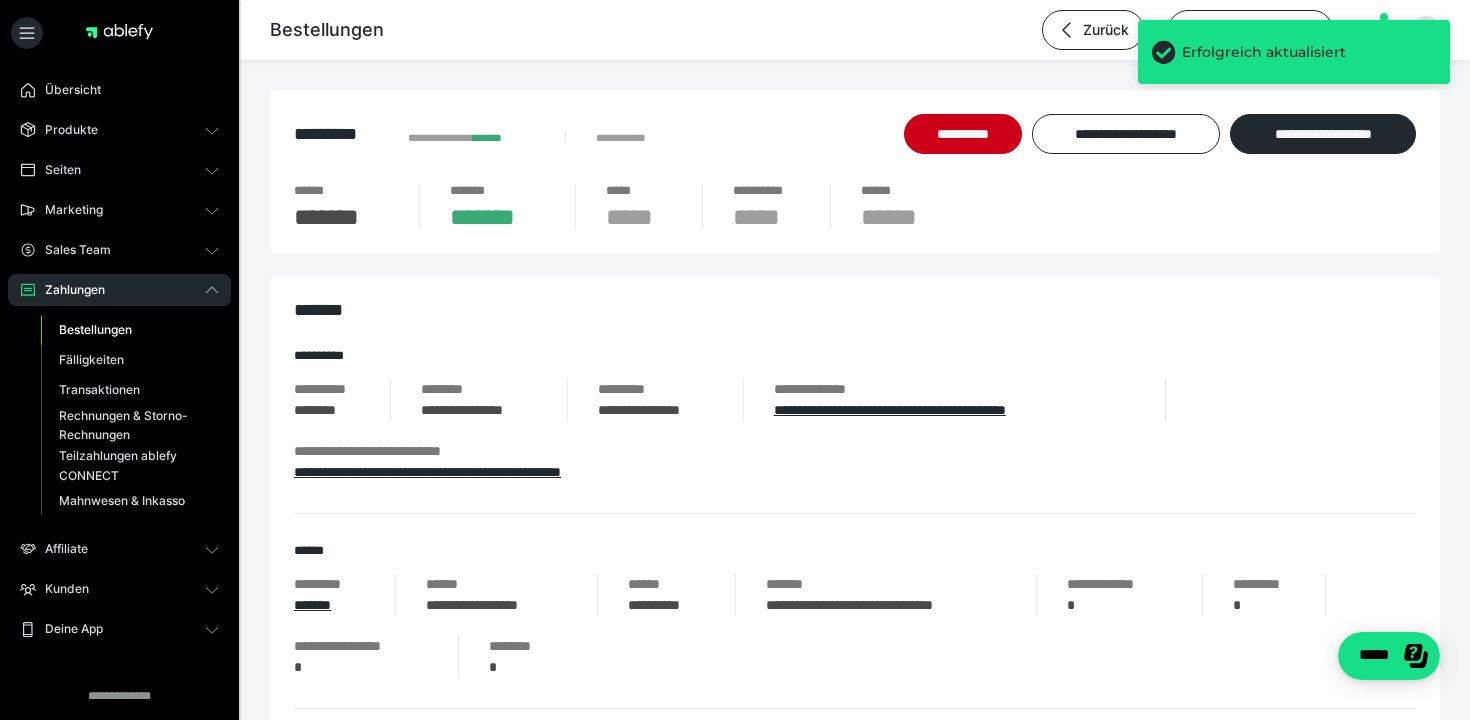 click on "**********" at bounding box center [496, 605] 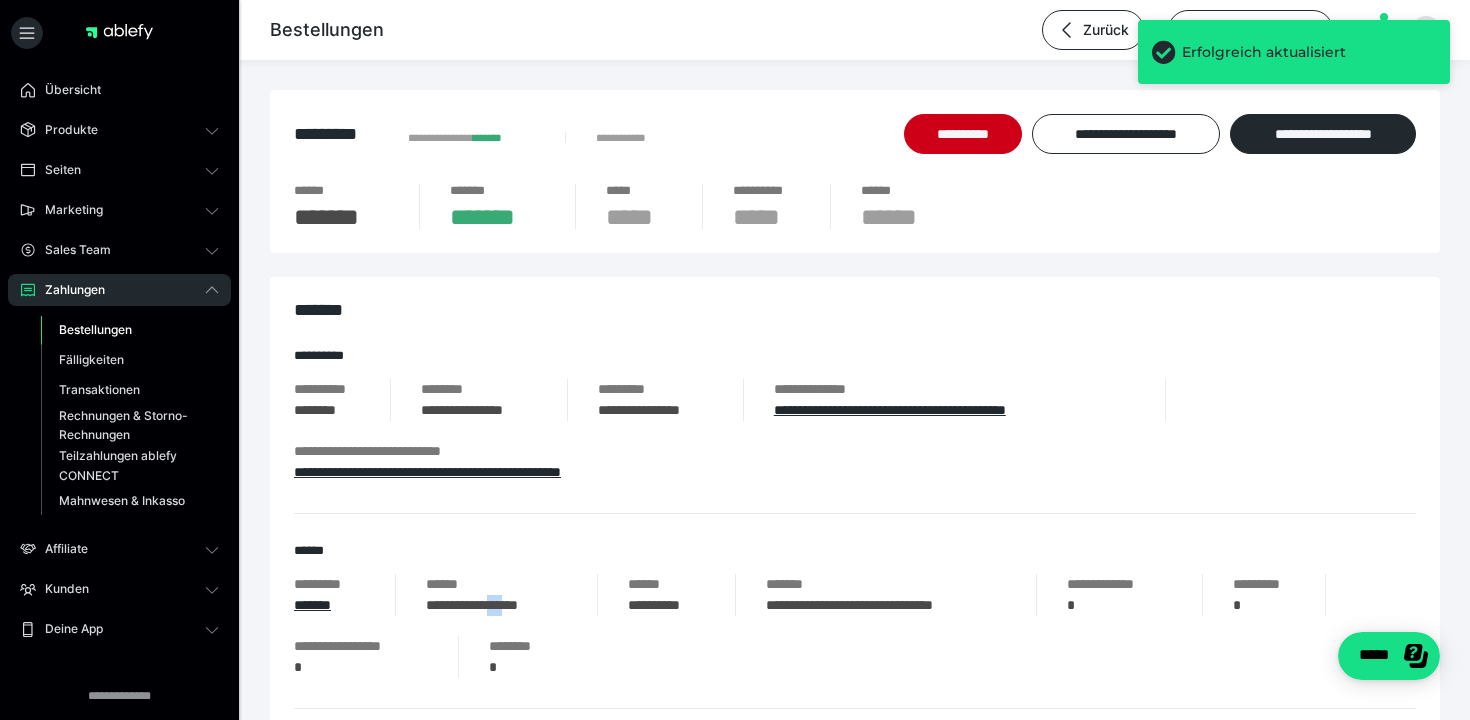 click on "**********" at bounding box center (496, 605) 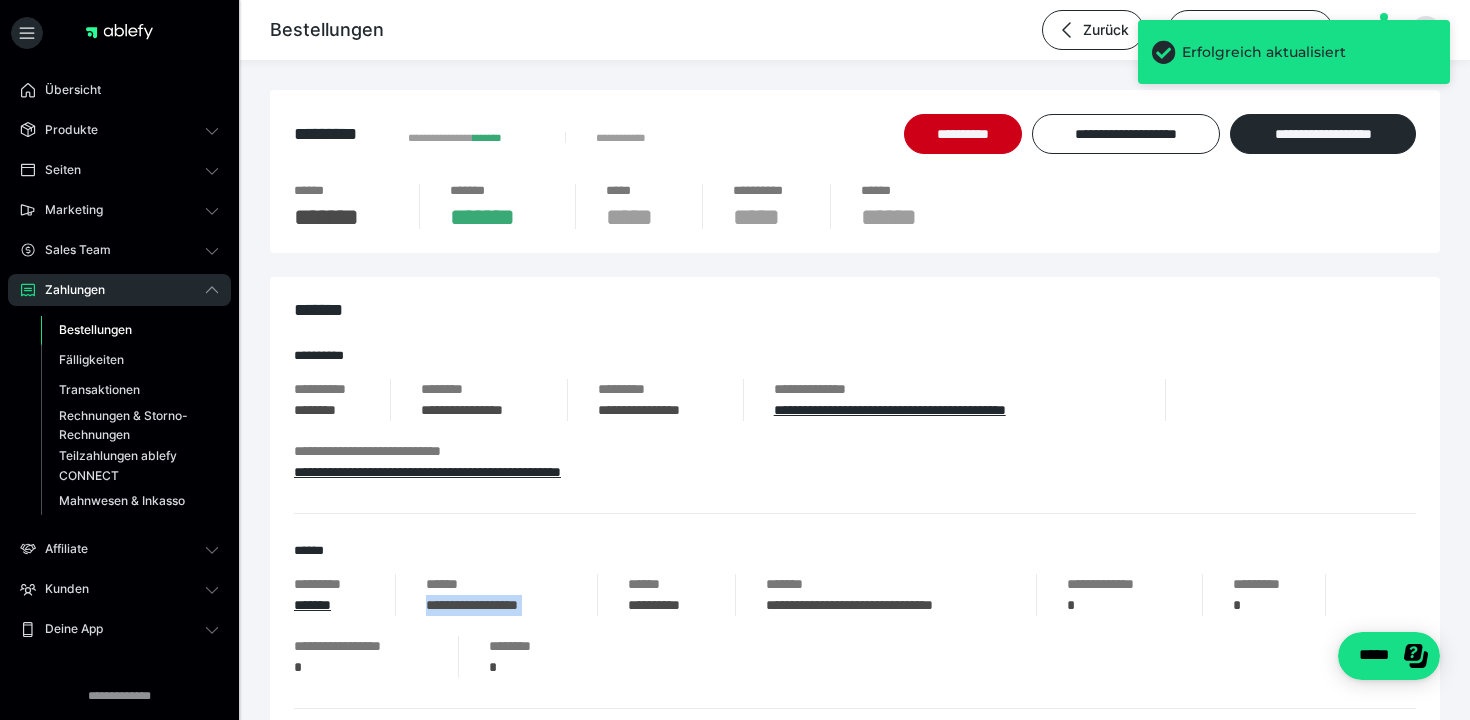 click on "**********" at bounding box center (496, 605) 